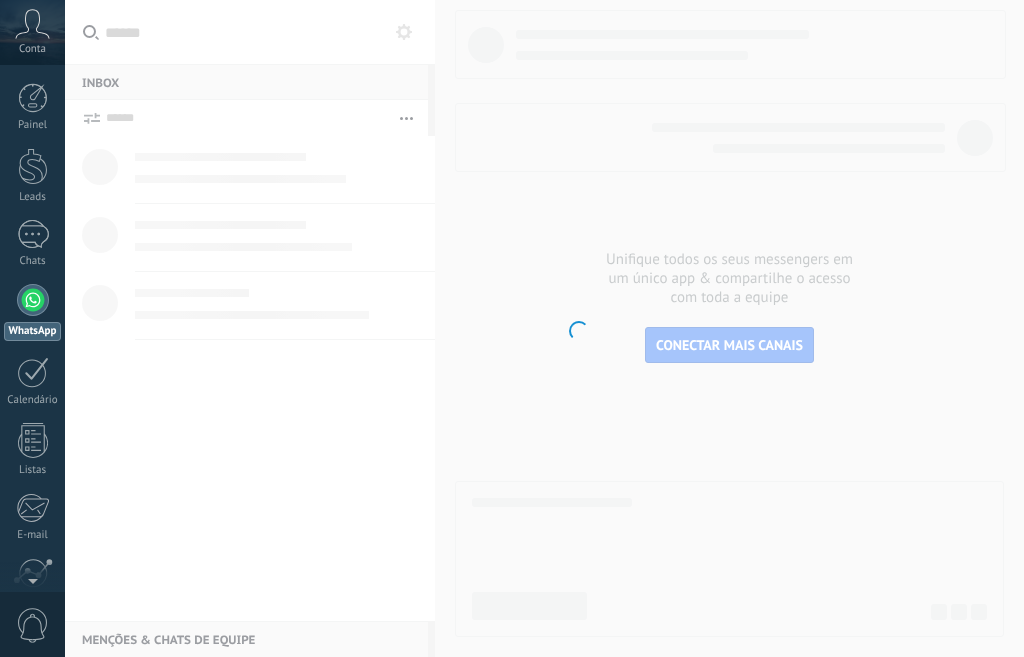 scroll, scrollTop: 0, scrollLeft: 0, axis: both 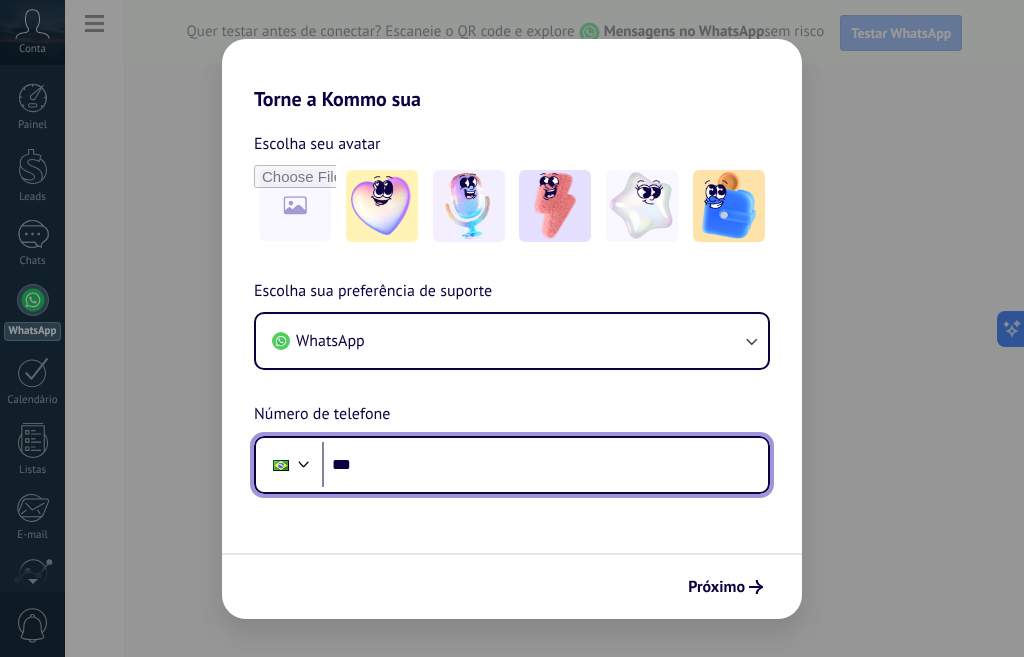 click on "***" at bounding box center (545, 465) 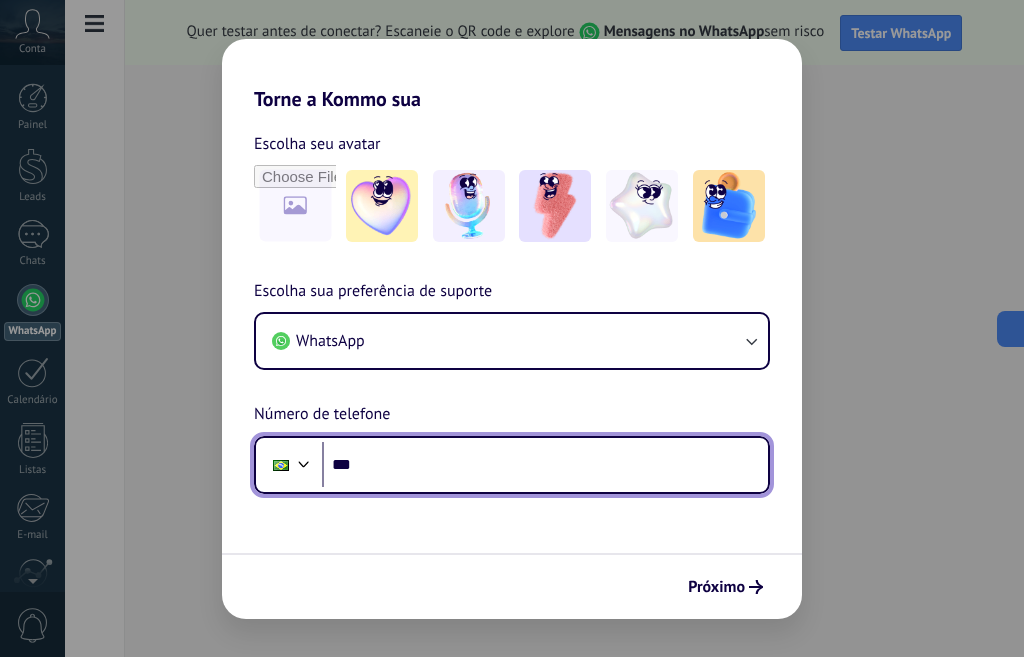 scroll, scrollTop: 0, scrollLeft: 0, axis: both 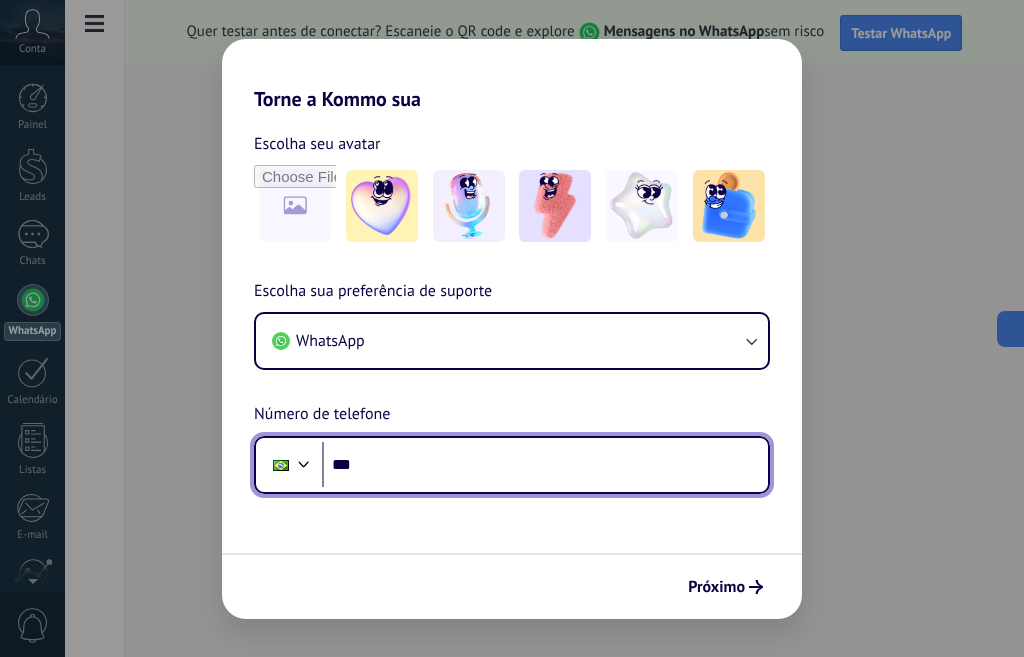 click on "***" at bounding box center [545, 465] 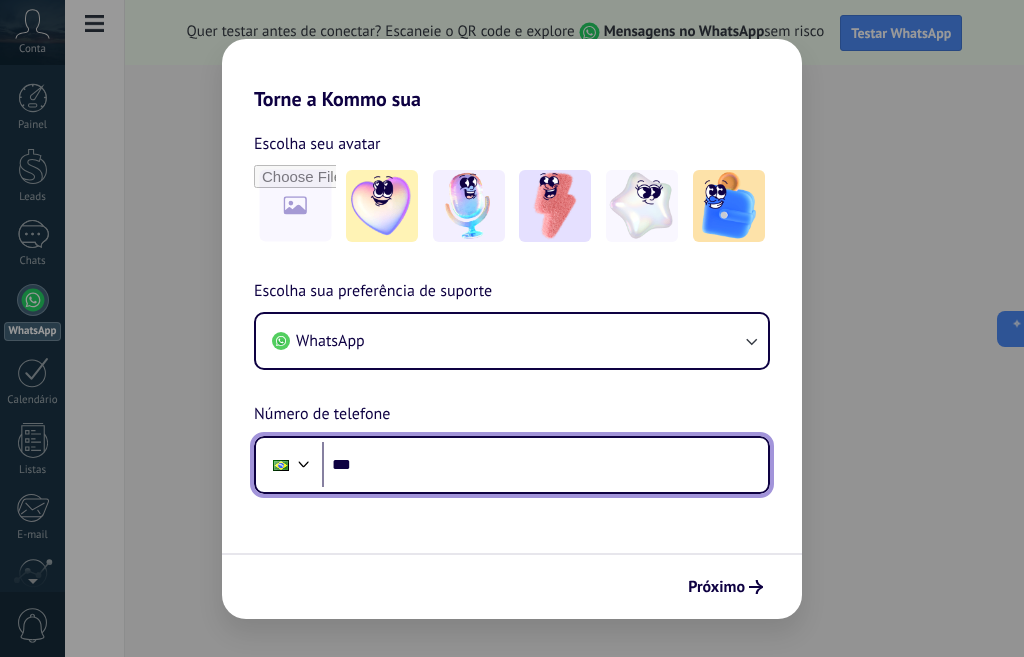 paste on "**********" 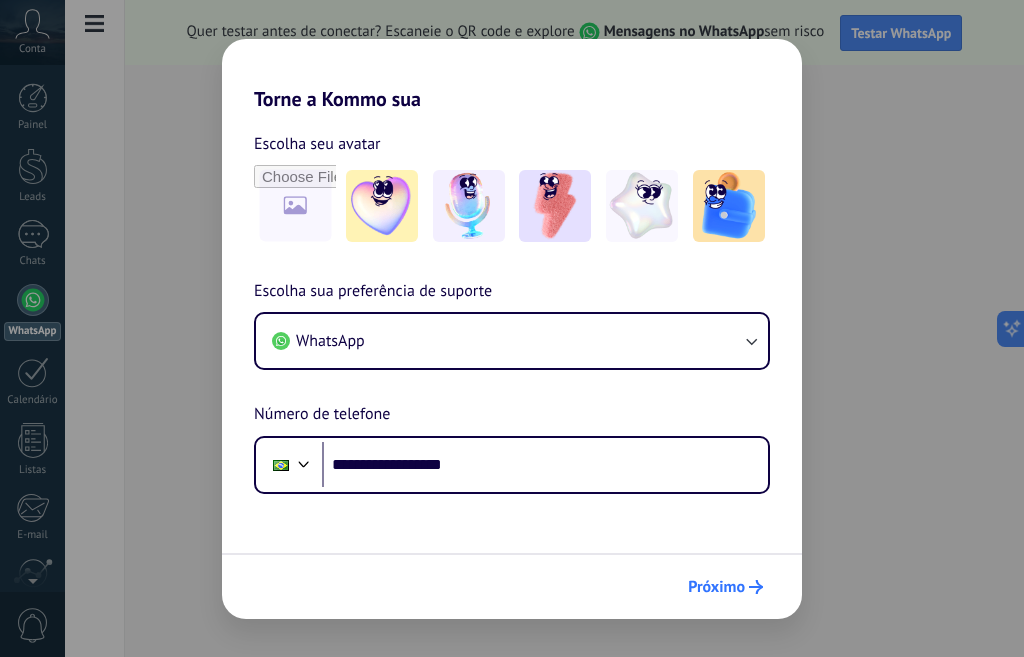 click on "Próximo" at bounding box center [725, 587] 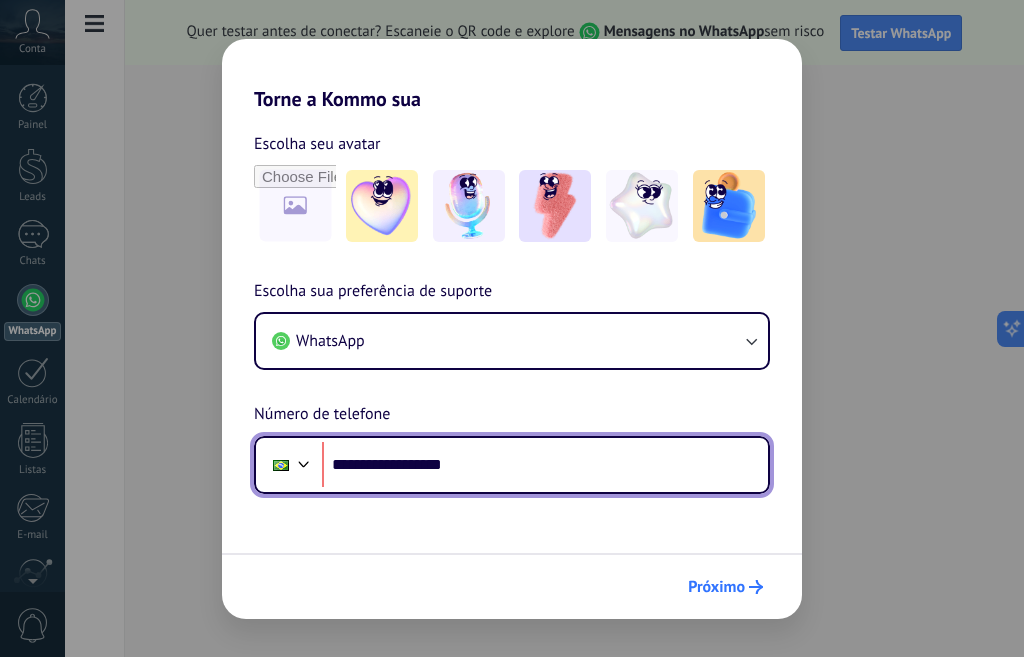 scroll, scrollTop: 0, scrollLeft: 0, axis: both 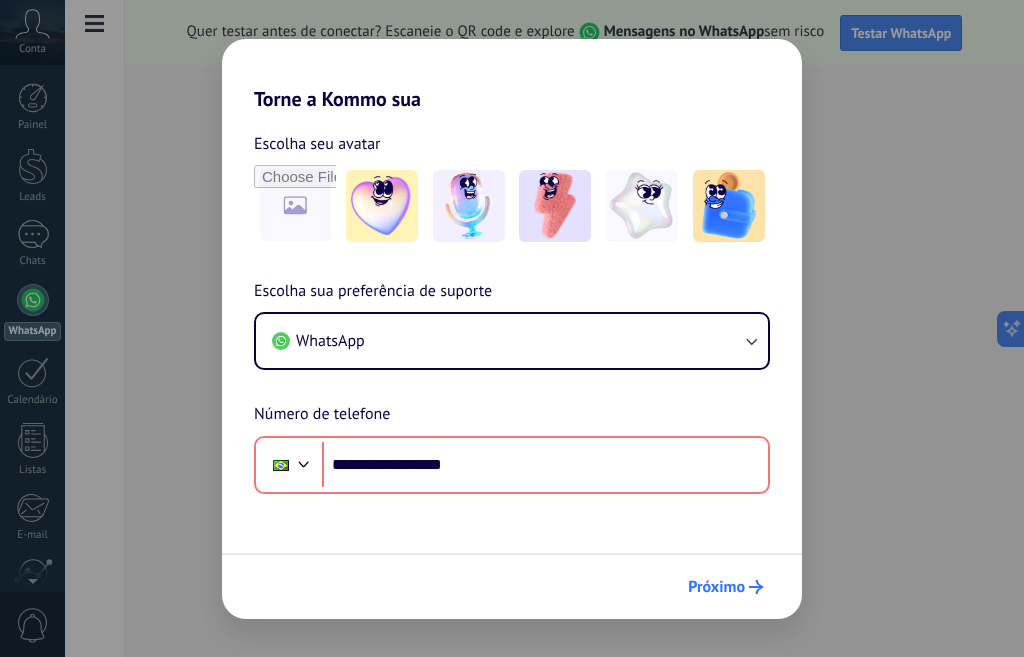 click on "Próximo" at bounding box center (725, 587) 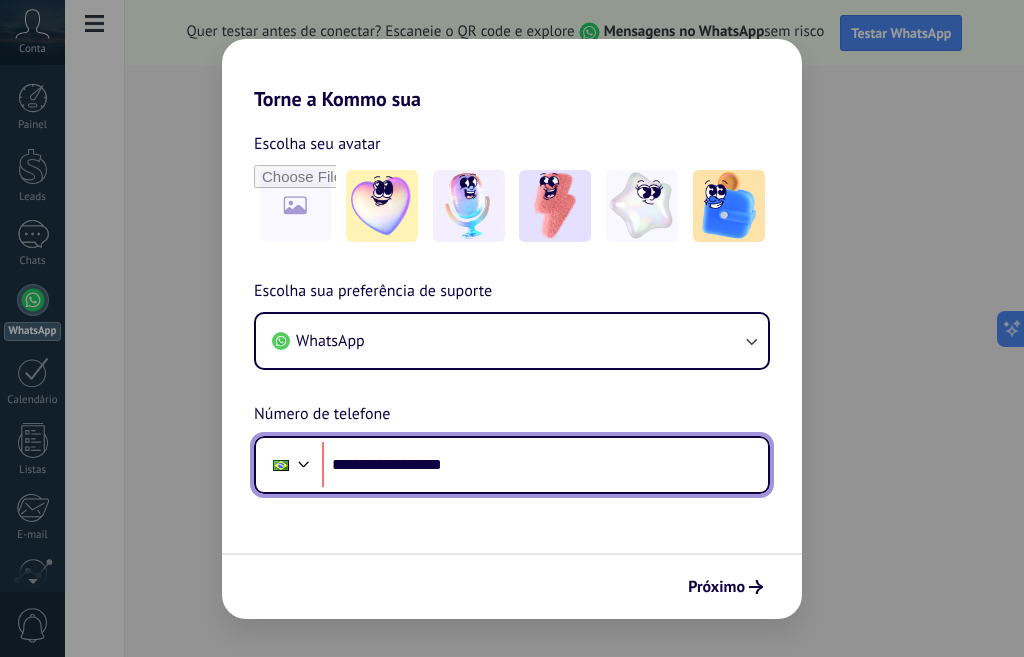 click on "**********" at bounding box center (545, 465) 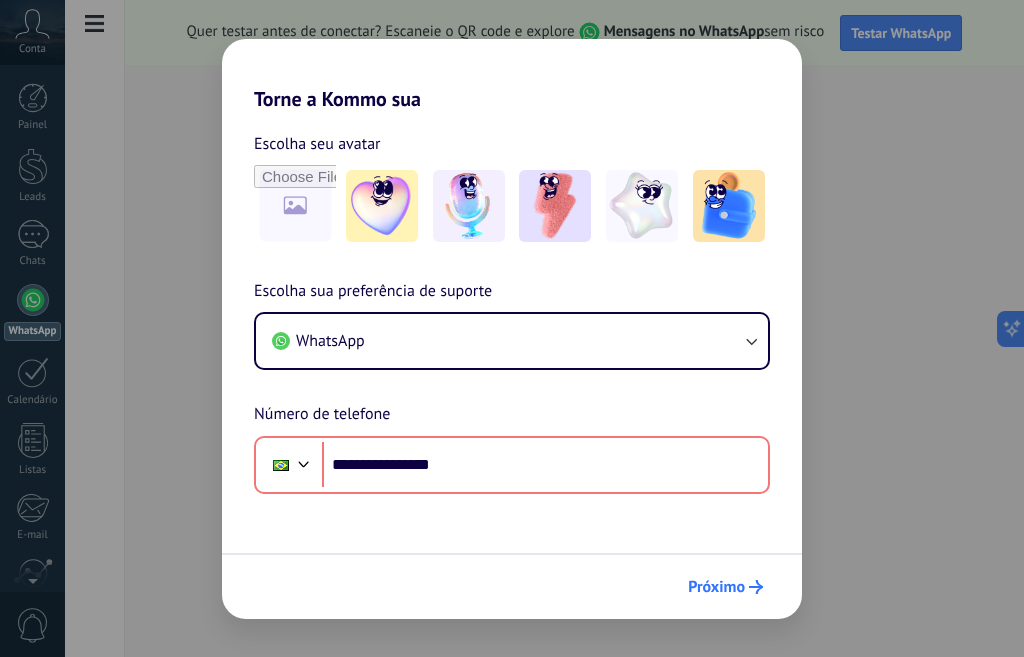 click on "Próximo" at bounding box center (716, 587) 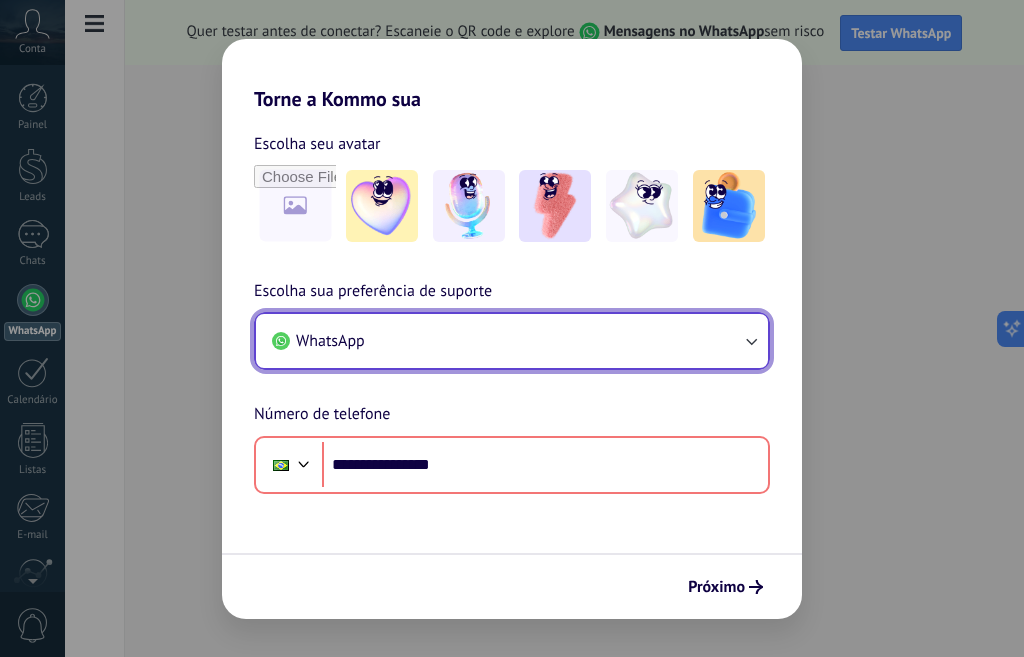 click on "WhatsApp" at bounding box center [512, 341] 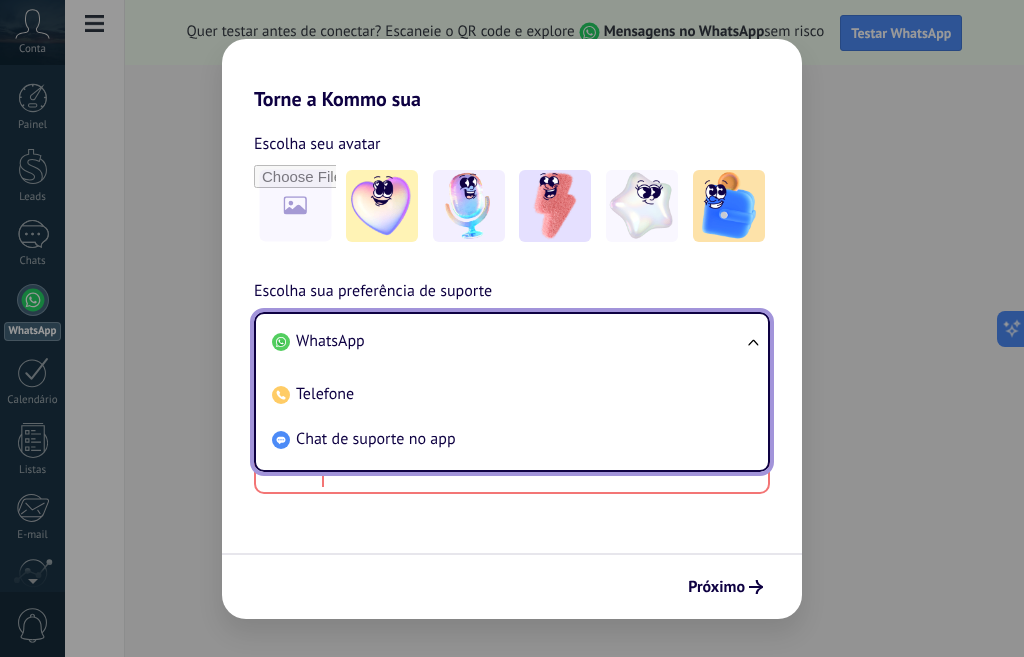 click on "WhatsApp" at bounding box center [508, 341] 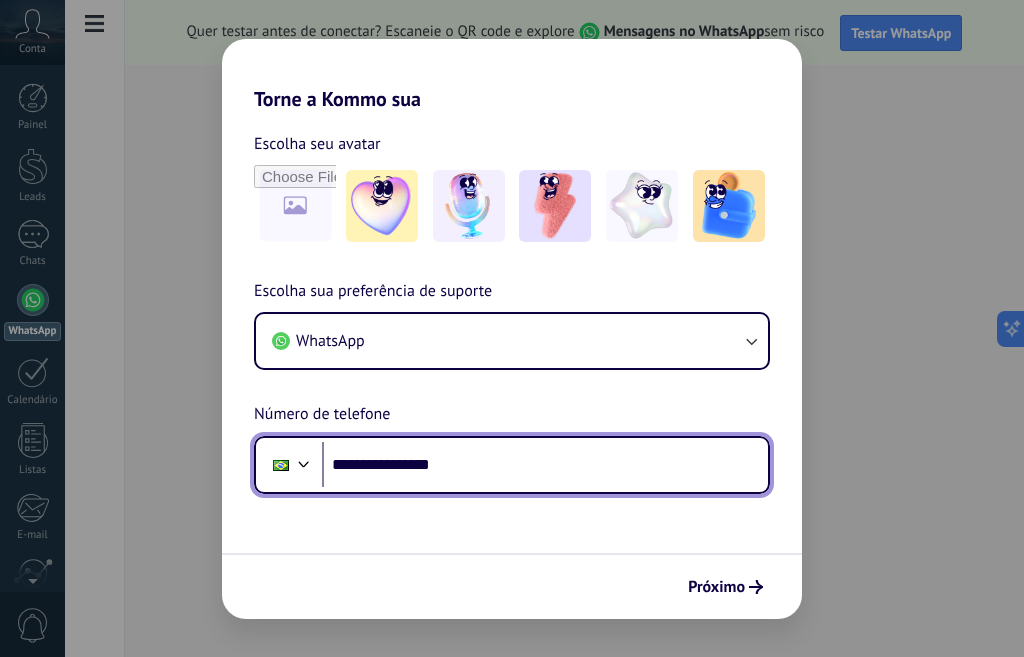 click on "**********" at bounding box center [545, 465] 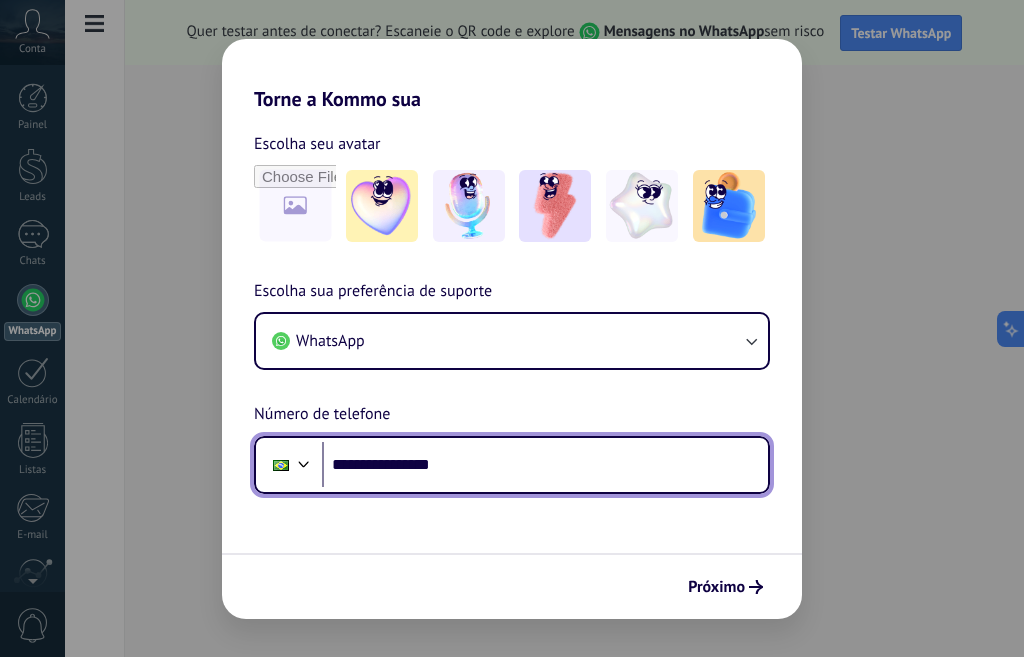 click on "**********" at bounding box center [545, 465] 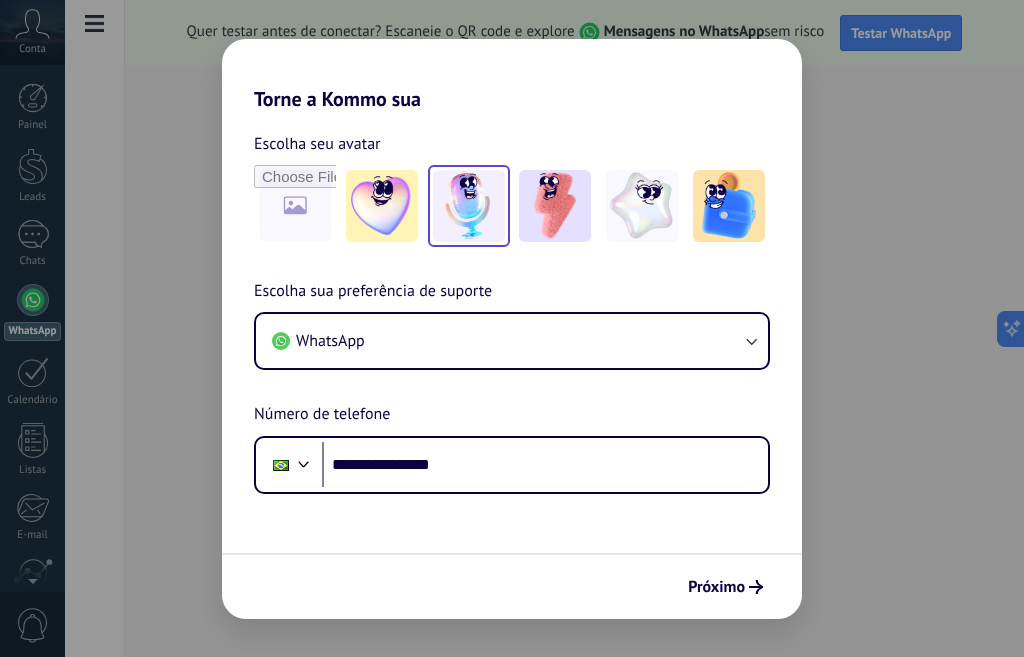click at bounding box center (469, 206) 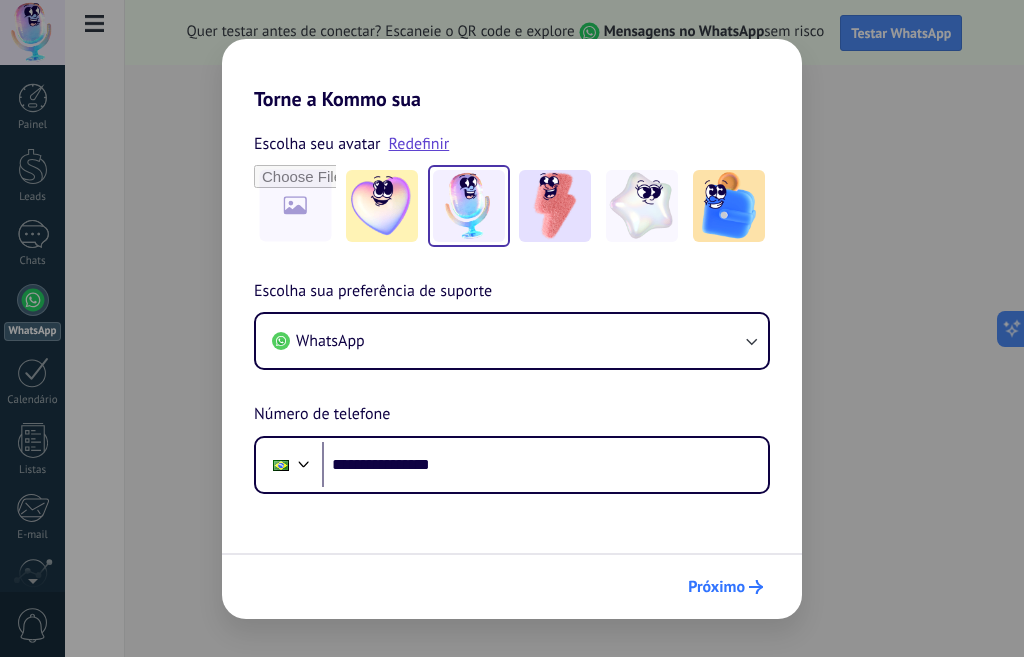 click on "Próximo" at bounding box center [716, 587] 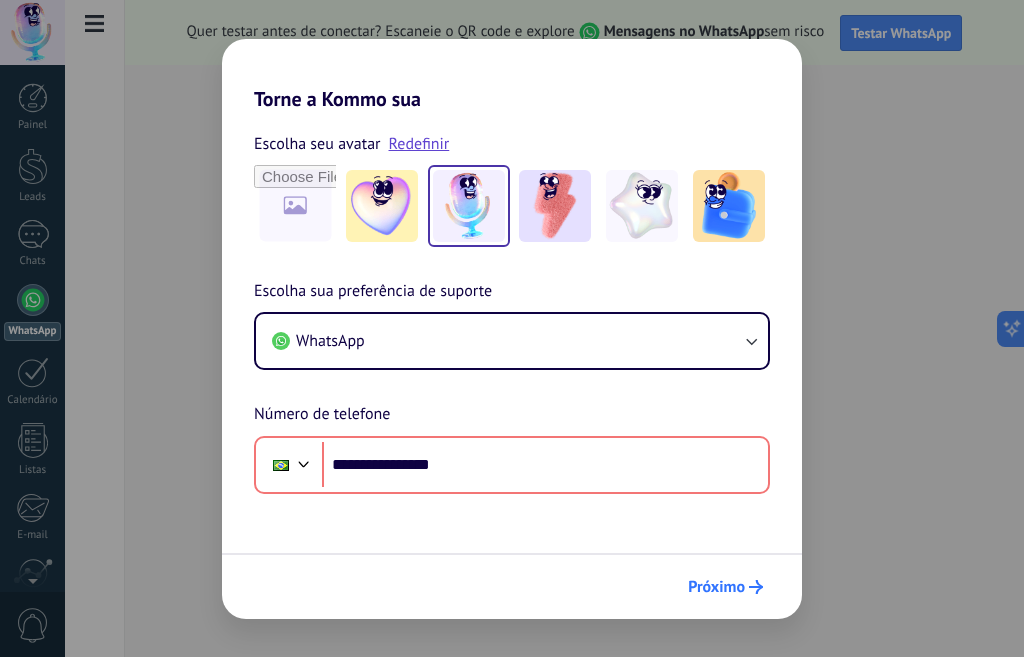 click on "Próximo" at bounding box center (716, 587) 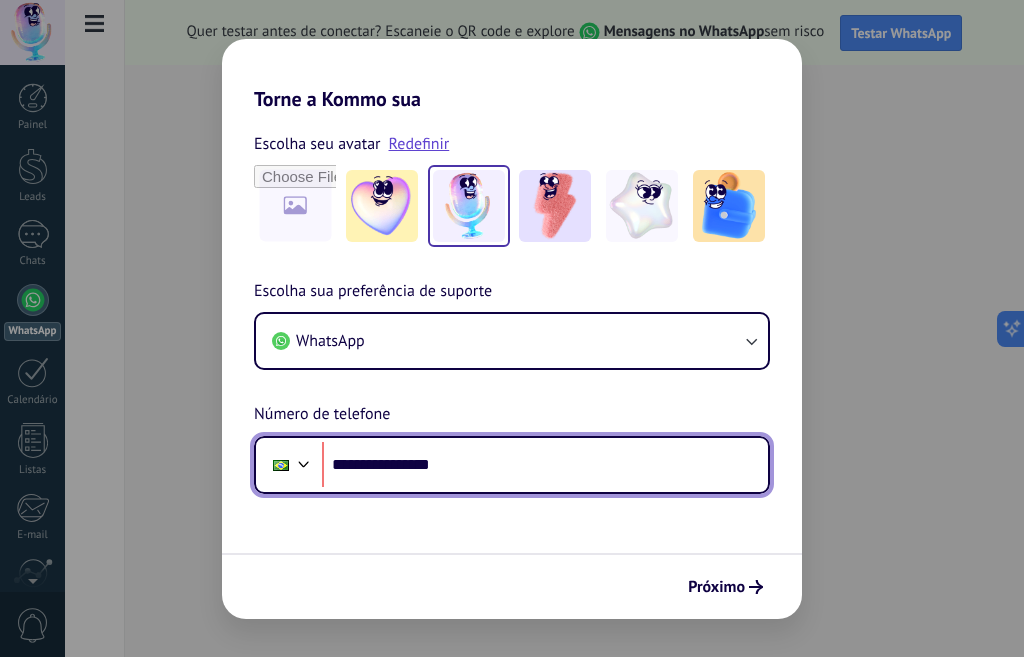 drag, startPoint x: 341, startPoint y: 469, endPoint x: 328, endPoint y: 469, distance: 13 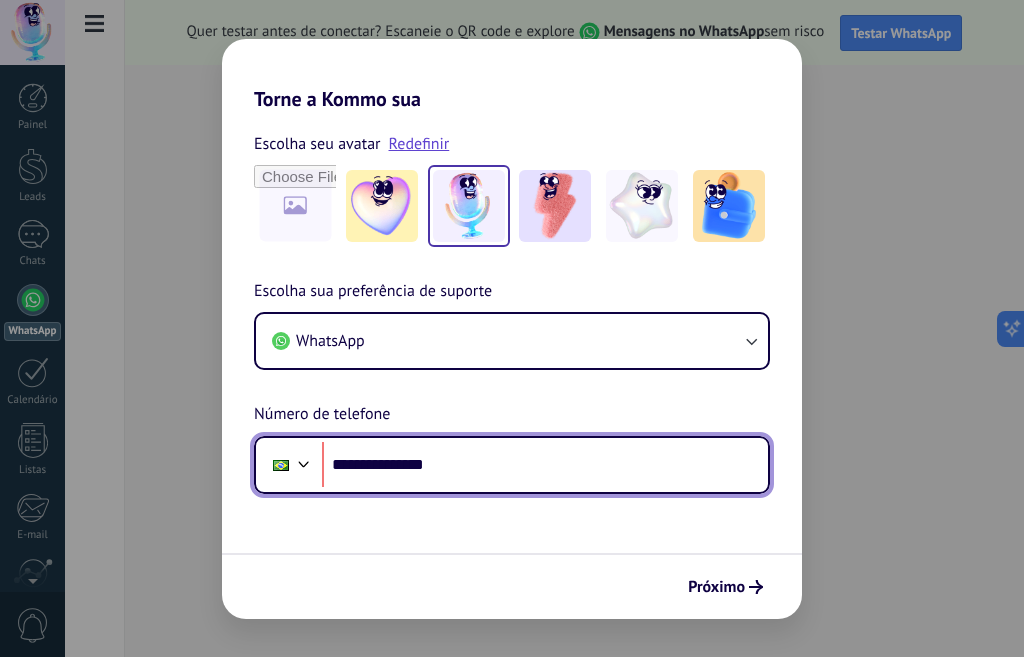 type on "**********" 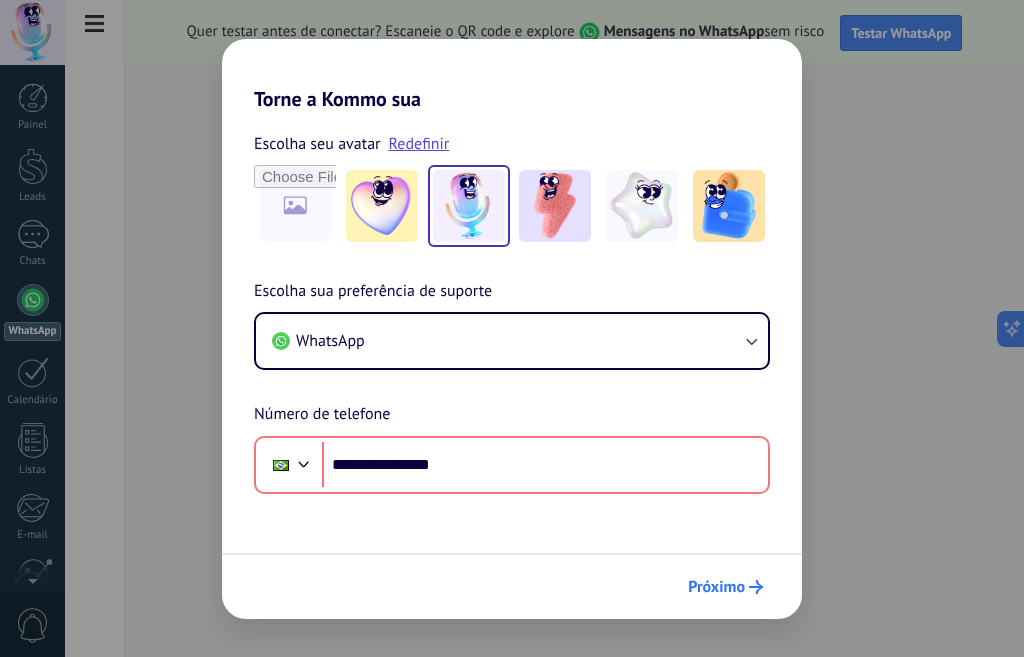 click on "Próximo" at bounding box center (716, 587) 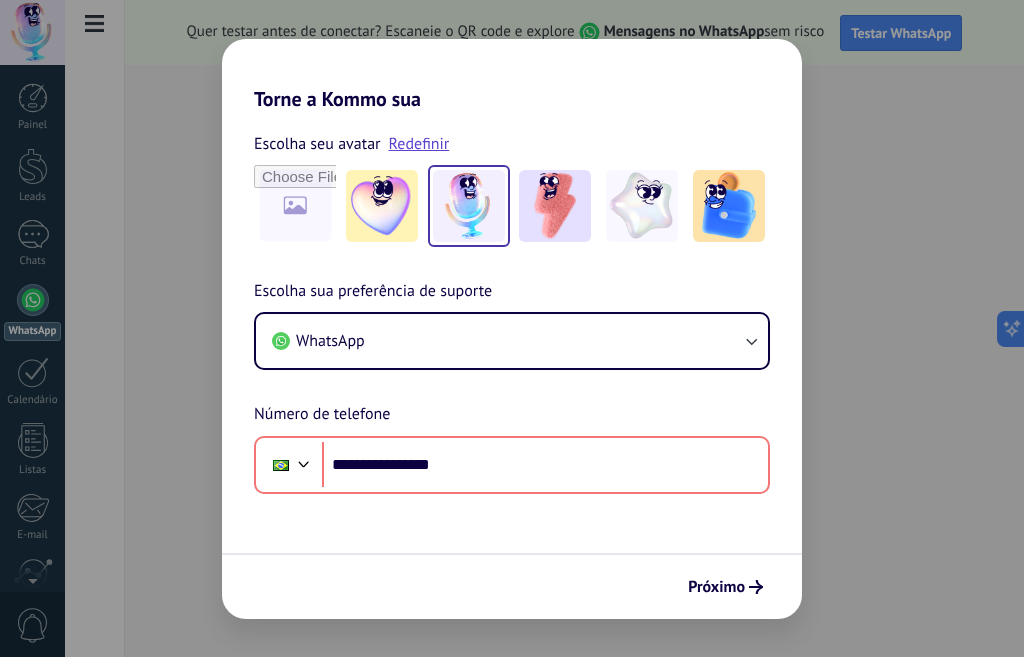 drag, startPoint x: 698, startPoint y: 591, endPoint x: 679, endPoint y: 95, distance: 496.36377 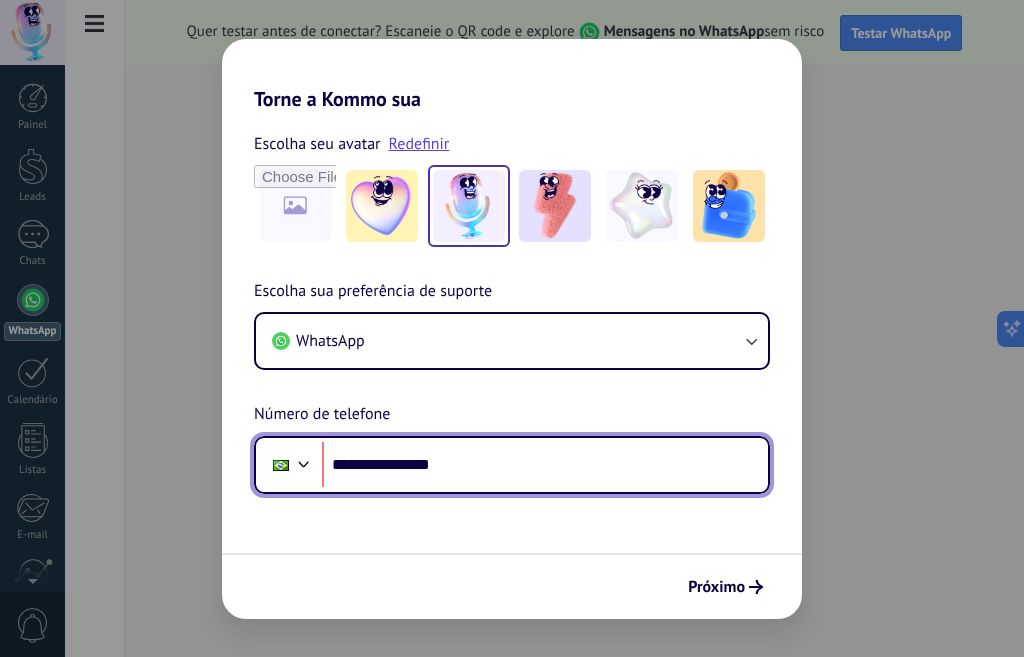 click on "**********" at bounding box center [545, 465] 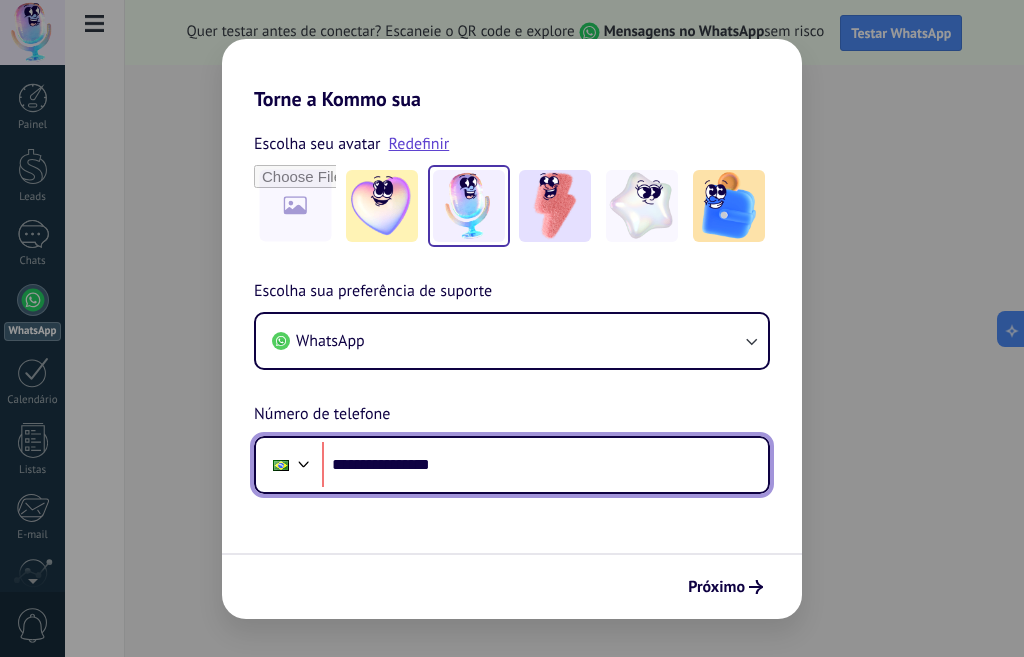 click on "**********" at bounding box center (545, 465) 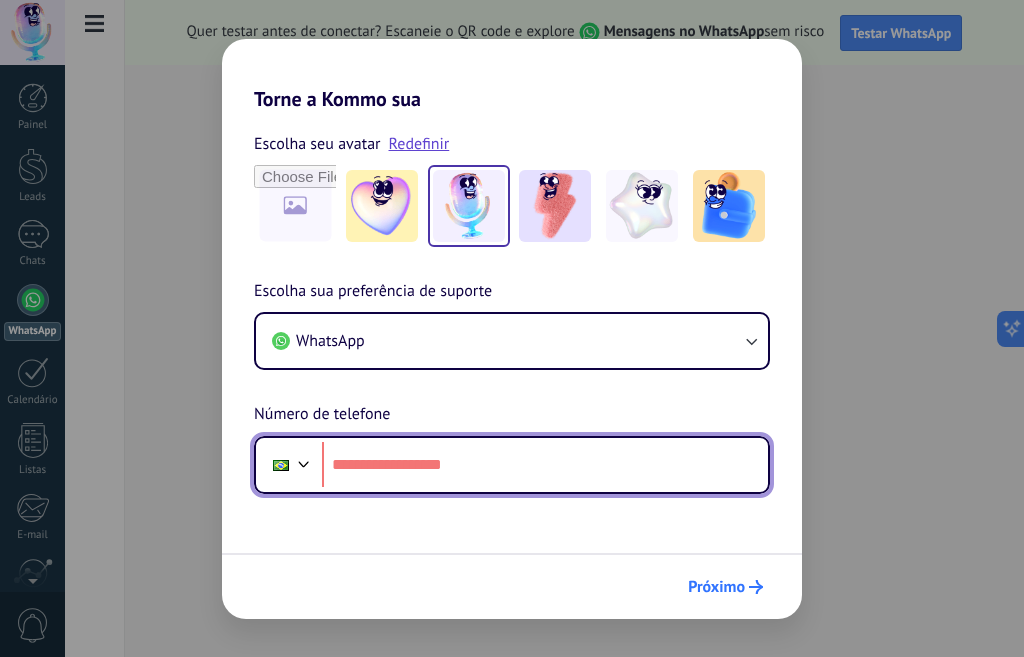 paste on "**********" 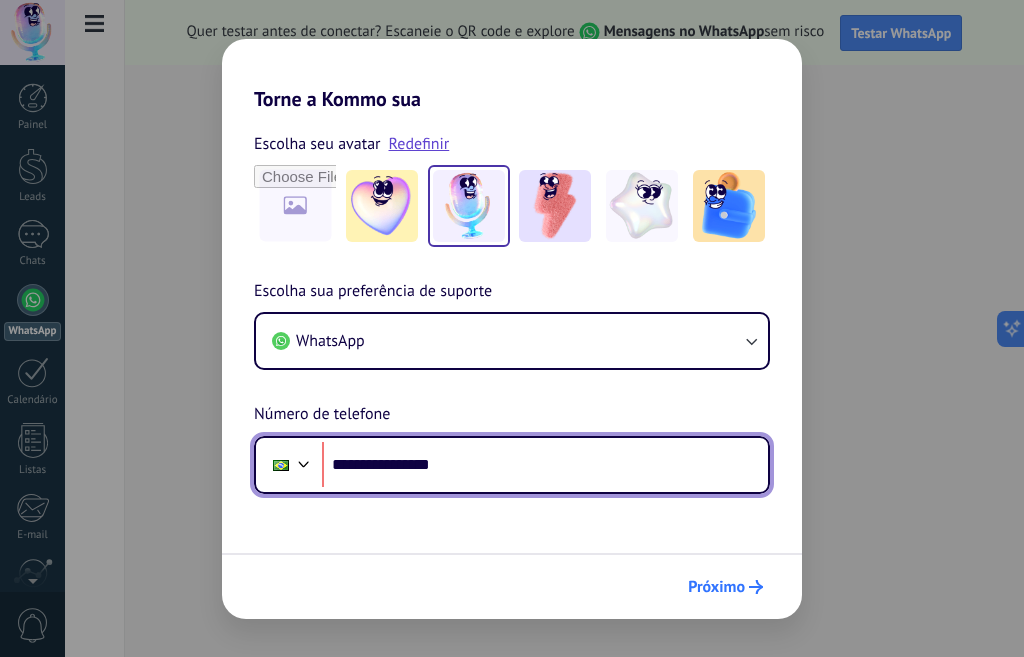 type on "**********" 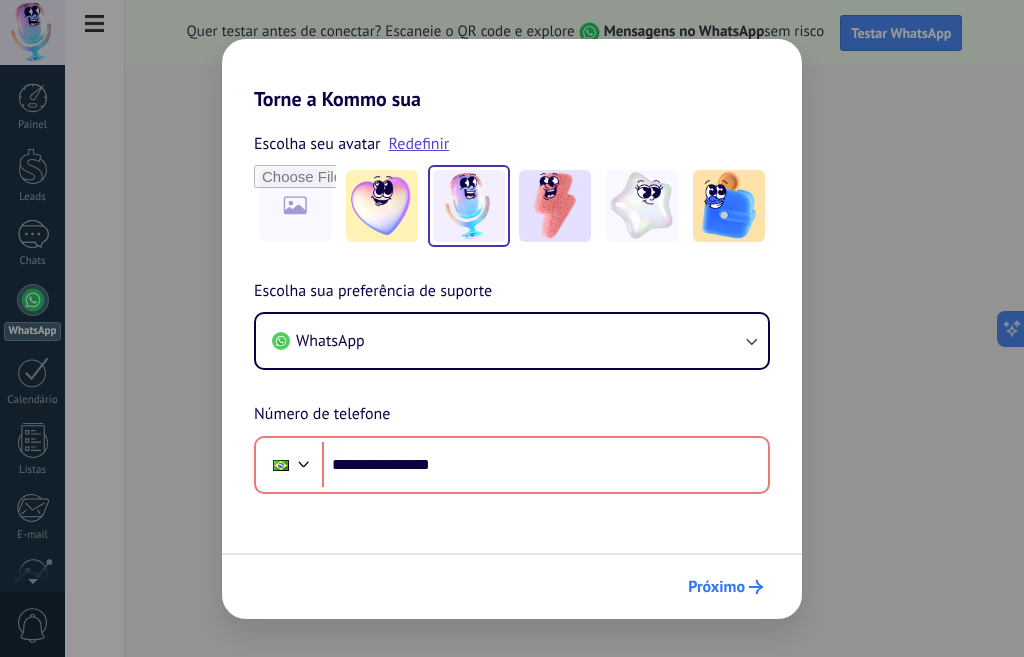 click on "Próximo" at bounding box center [725, 587] 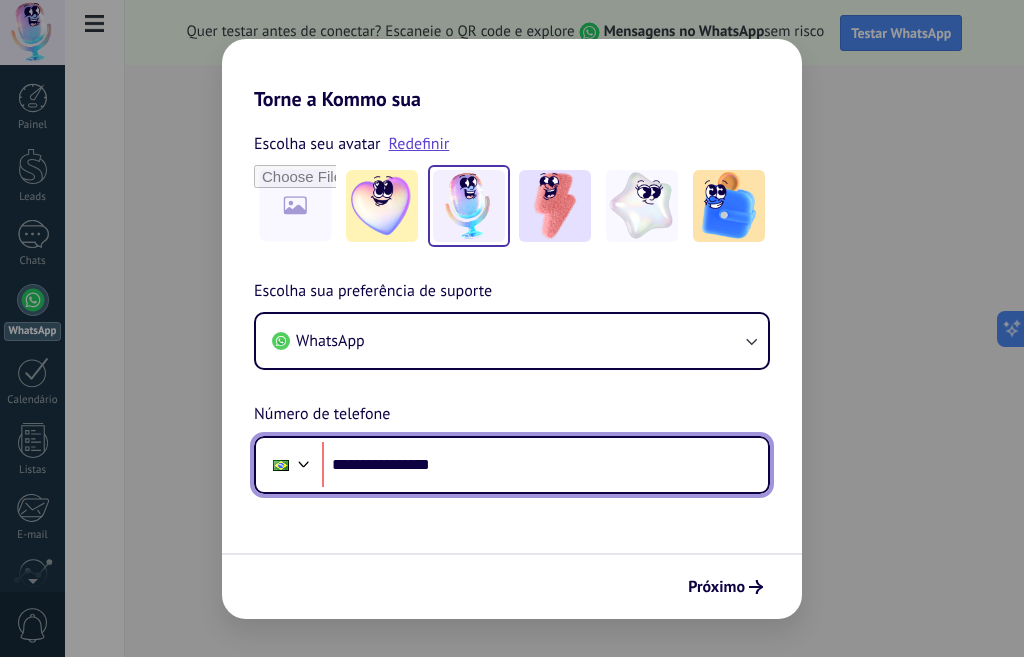 click on "**********" at bounding box center [545, 465] 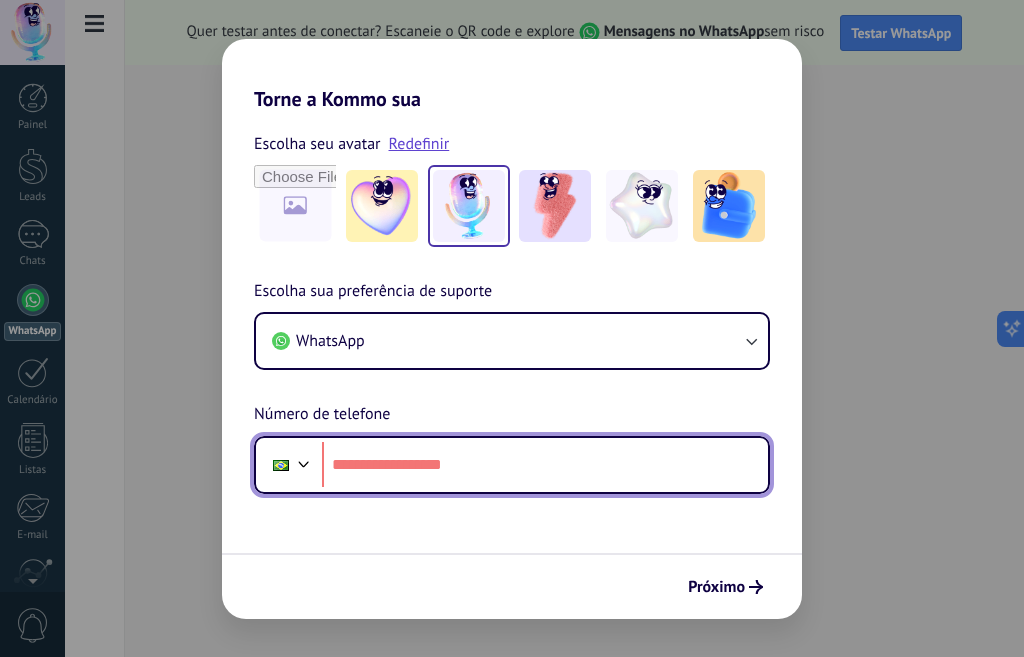 click at bounding box center (304, 462) 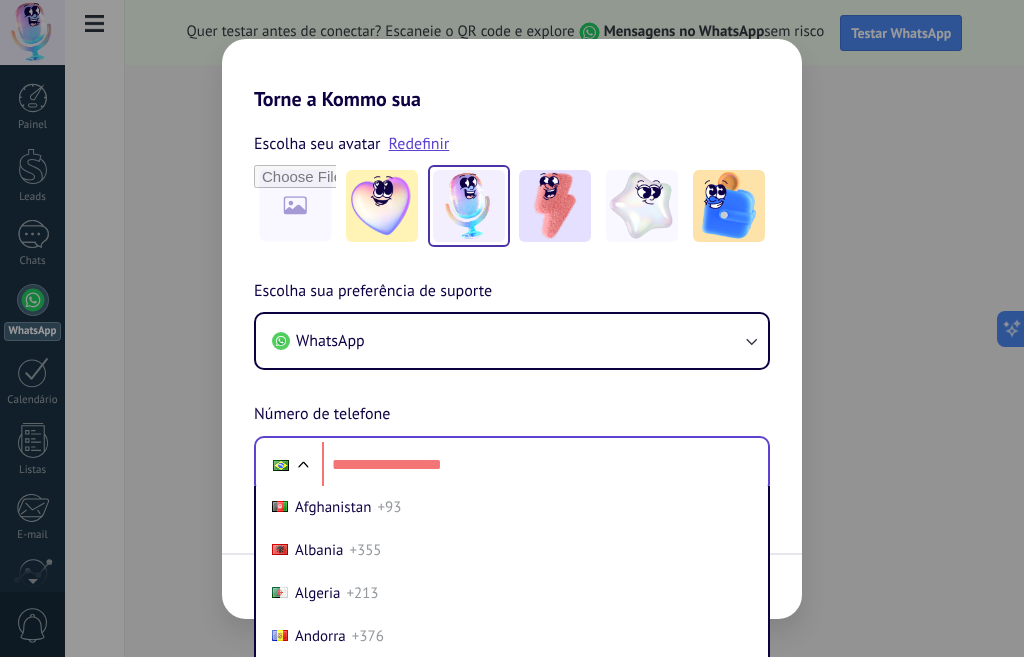 scroll, scrollTop: 67, scrollLeft: 0, axis: vertical 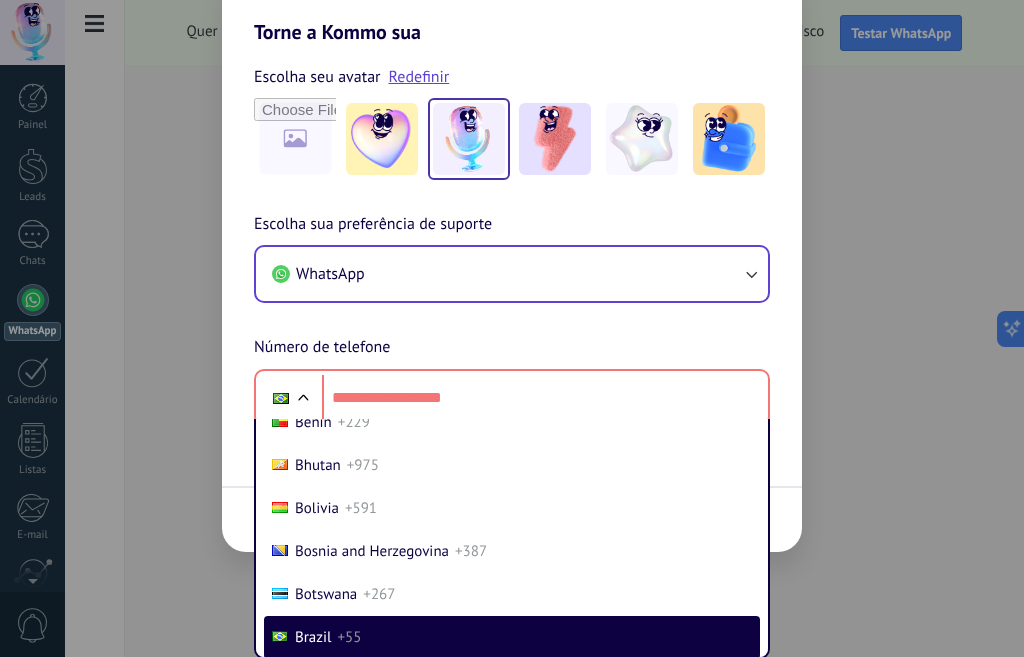click on "Escolha sua preferência de suporte WhatsApp Número de telefone Phone Afghanistan +93 Albania +355 Algeria +213 Andorra +376 Angola +244 Antigua and Barbuda +1268 Argentina +54 Armenia +374 Aruba +297 Australia +61 Austria +43 Azerbaijan +994 Bahamas +1242 Bahrain +973 Bangladesh +880 Barbados +1246 Belarus +375 Belgium +32 Belize +501 Benin +229 Bhutan +975 Bolivia +591 Bosnia and Herzegovina +387 Botswana +267 Brazil +55 British Indian Ocean Territory +246 Brunei +673 Bulgaria +359 Burkina Faso +226 Burundi +257 Cambodia +855 Cameroon +237 Canada +1 Cape Verde +238 Caribbean Netherlands +599 Central African Republic +236 Chad +235 Chile +56 China +86 Colombia +57 Comoros +269 Congo +243 Congo +242 Costa Rica +506 Côte d’Ivoire +225 Croatia +385 Cuba +53 Curaçao +599 Cyprus +357 Czech Republic +420 Denmark +45 Djibouti +253 Dominica +1767 Dominican Republic +1 Ecuador +593 Egypt +20 El Salvador +503 Equatorial Guinea +240 Eritrea +291 Estonia +372 Ethiopia +251 Fiji +679 Finland +358 France +33 +594 +49" at bounding box center (512, 319) 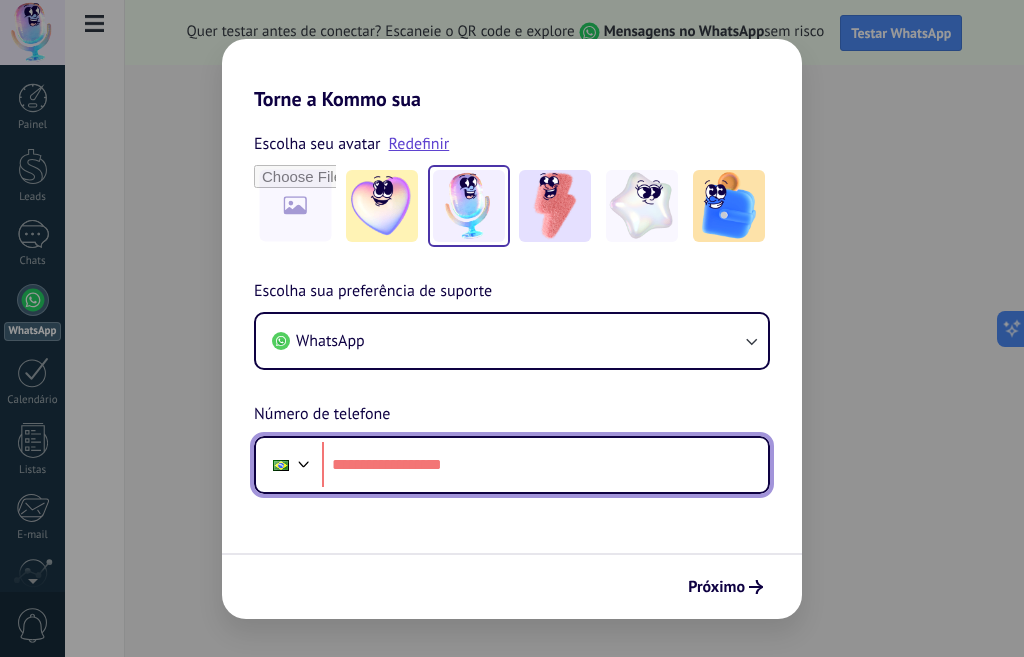 click at bounding box center (545, 465) 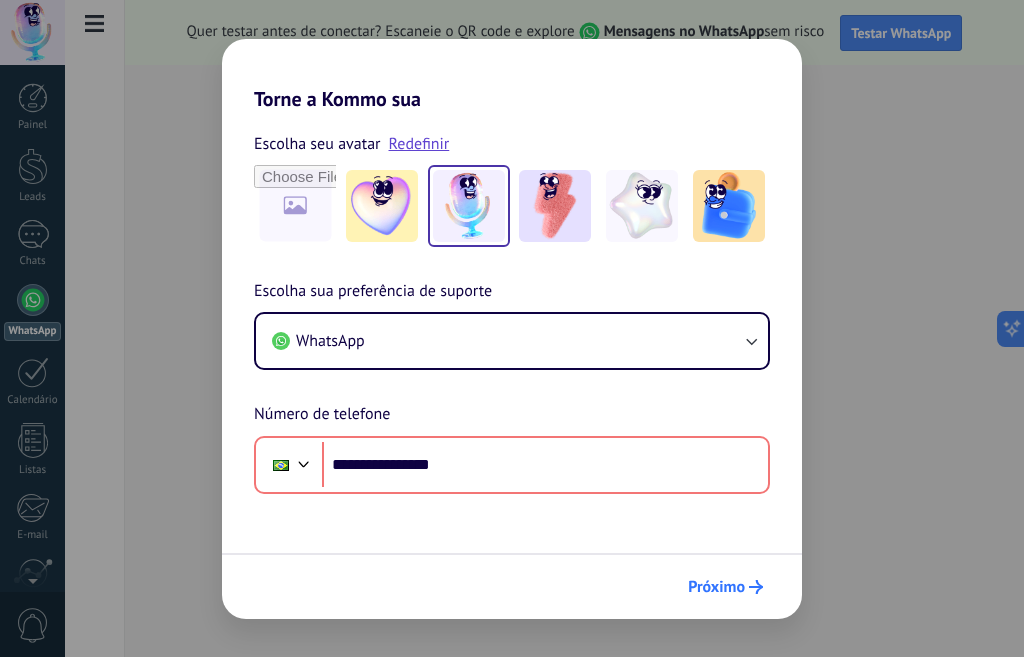 click on "Próximo" at bounding box center (716, 587) 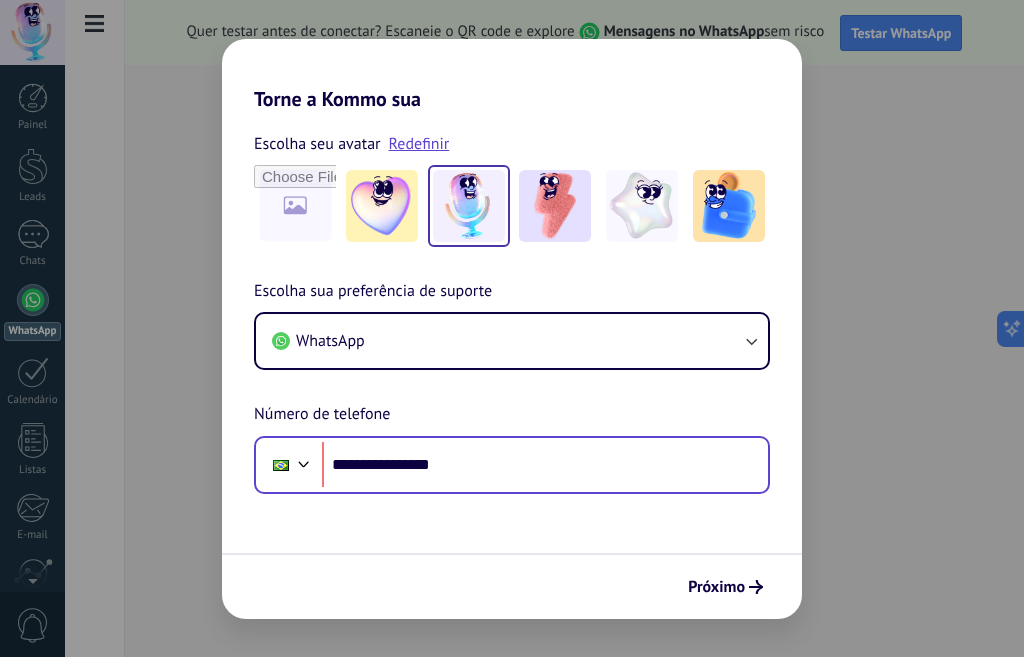 drag, startPoint x: 733, startPoint y: 585, endPoint x: 392, endPoint y: 464, distance: 361.83145 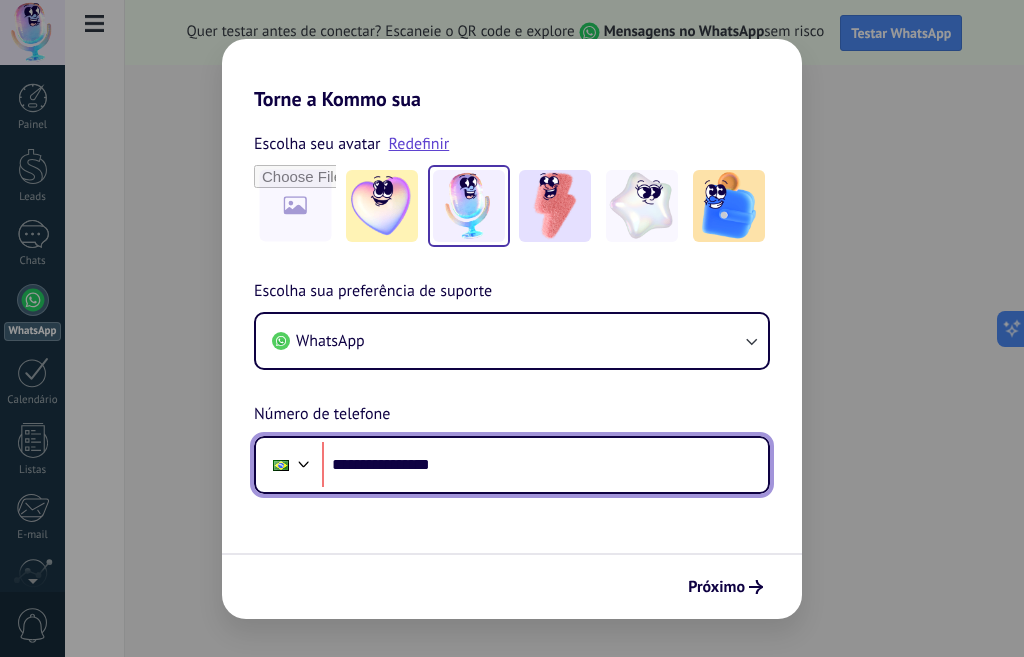 click on "**********" at bounding box center [545, 465] 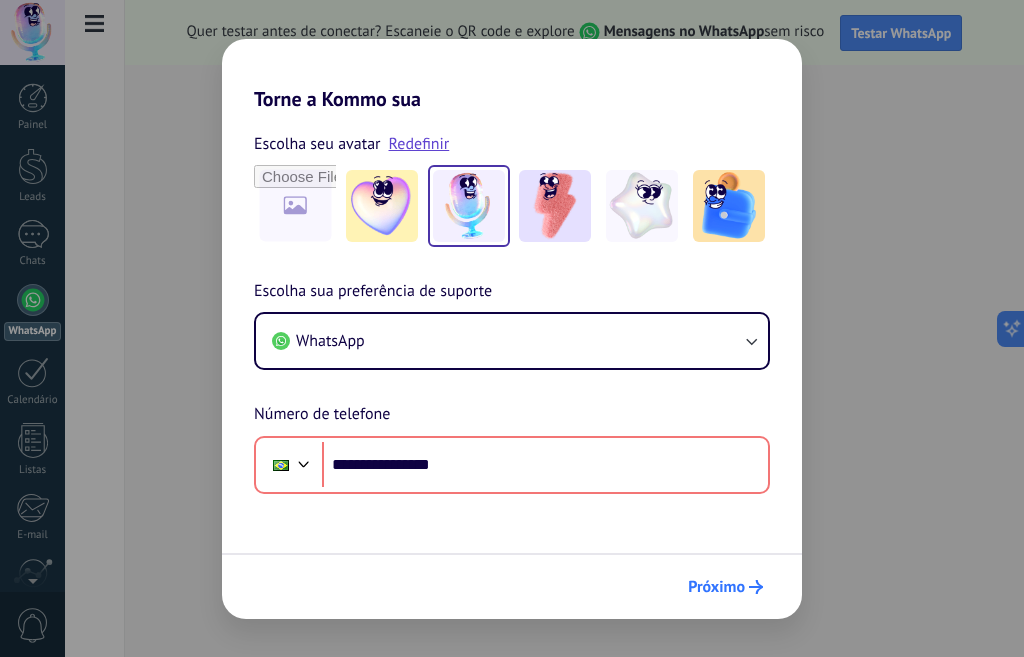 click on "Próximo" at bounding box center (716, 587) 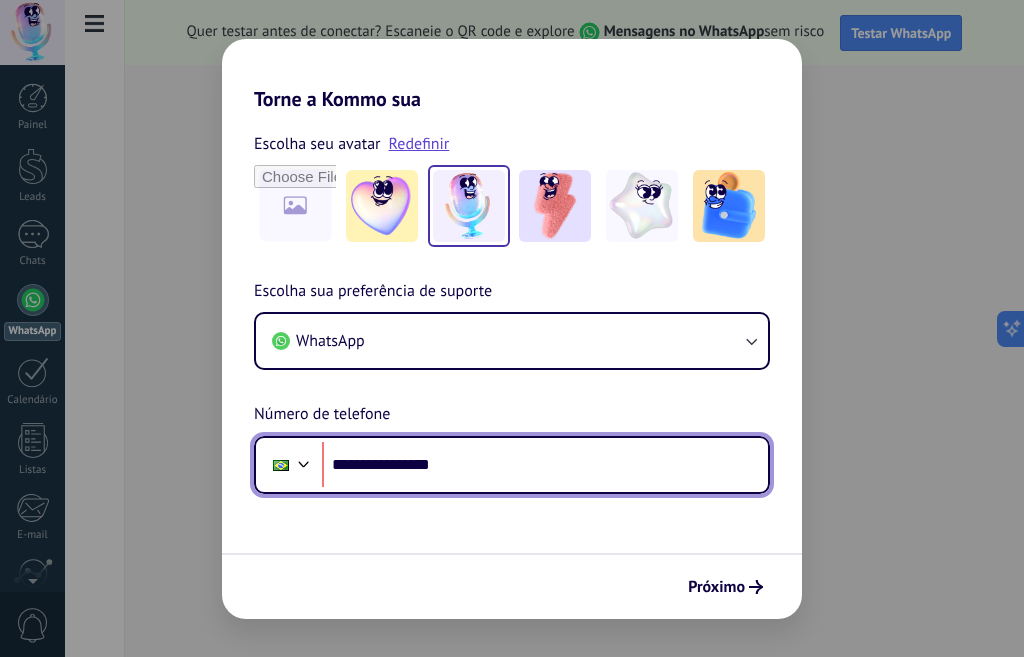 click on "**********" at bounding box center (545, 465) 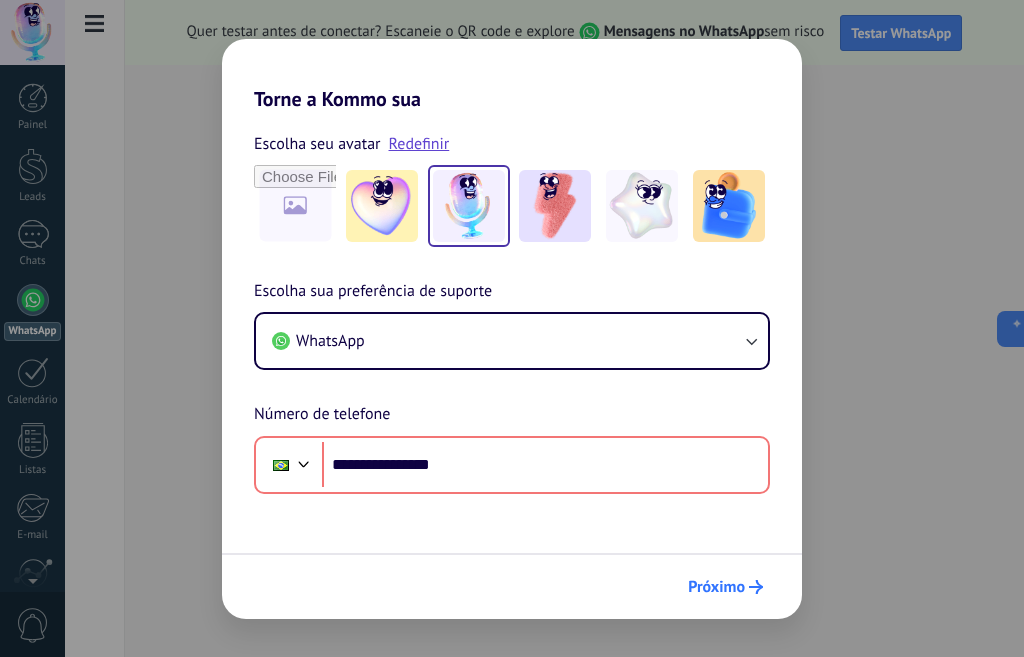 click on "Próximo" at bounding box center [716, 587] 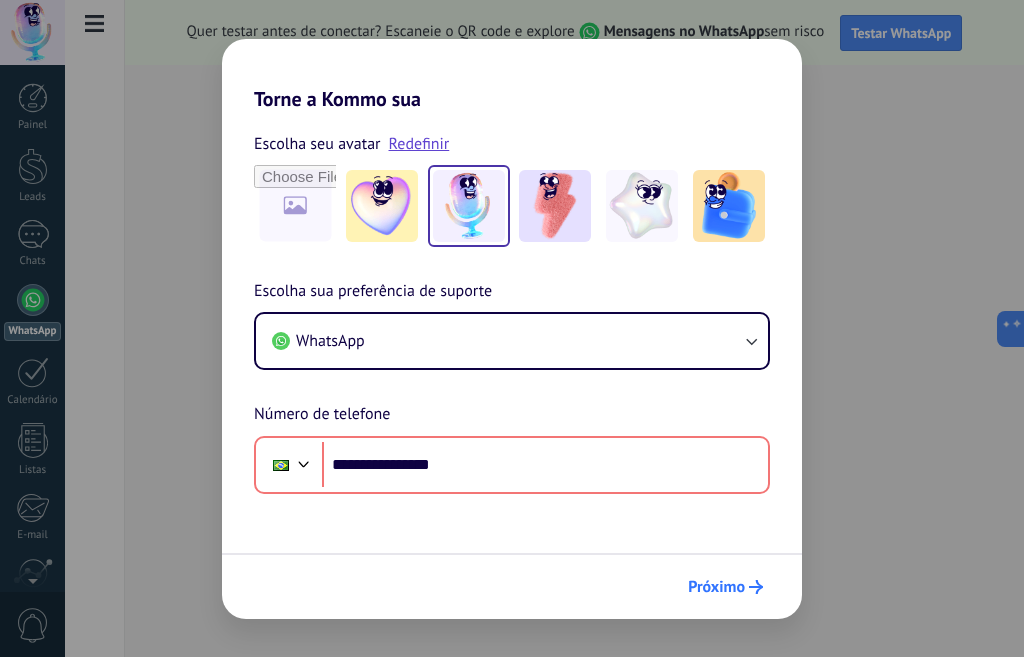 click on "Próximo" at bounding box center (716, 587) 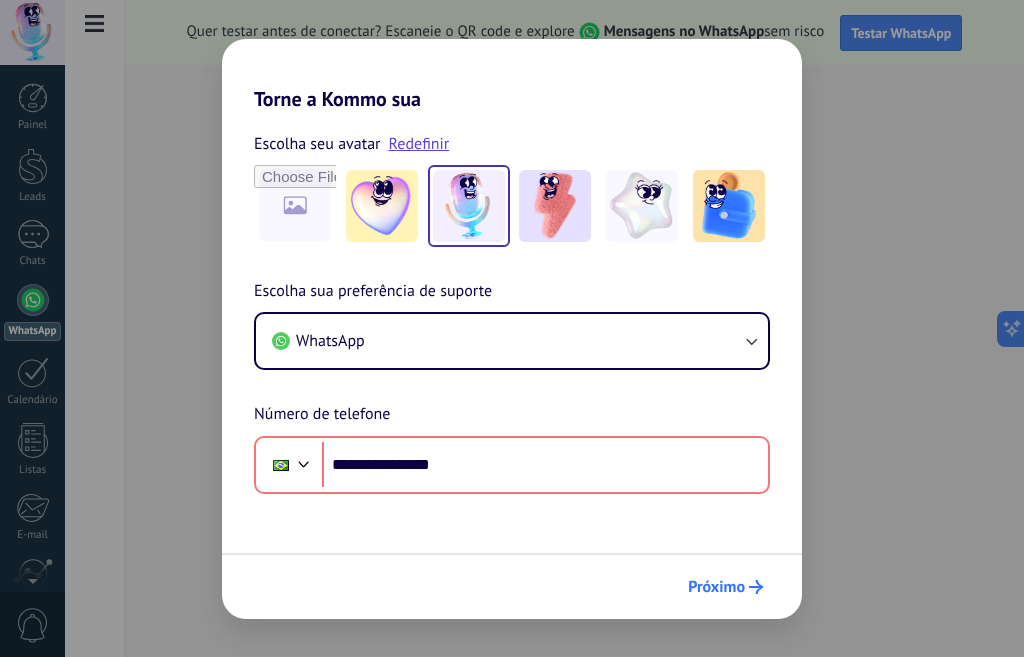 click on "Próximo" at bounding box center [716, 587] 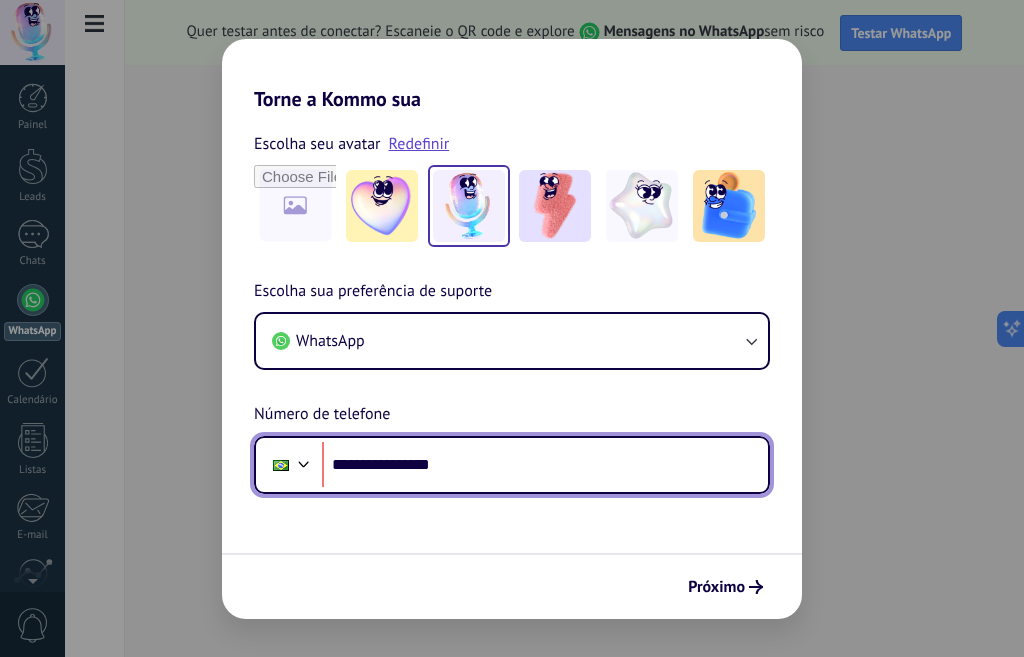 click on "**********" at bounding box center [545, 465] 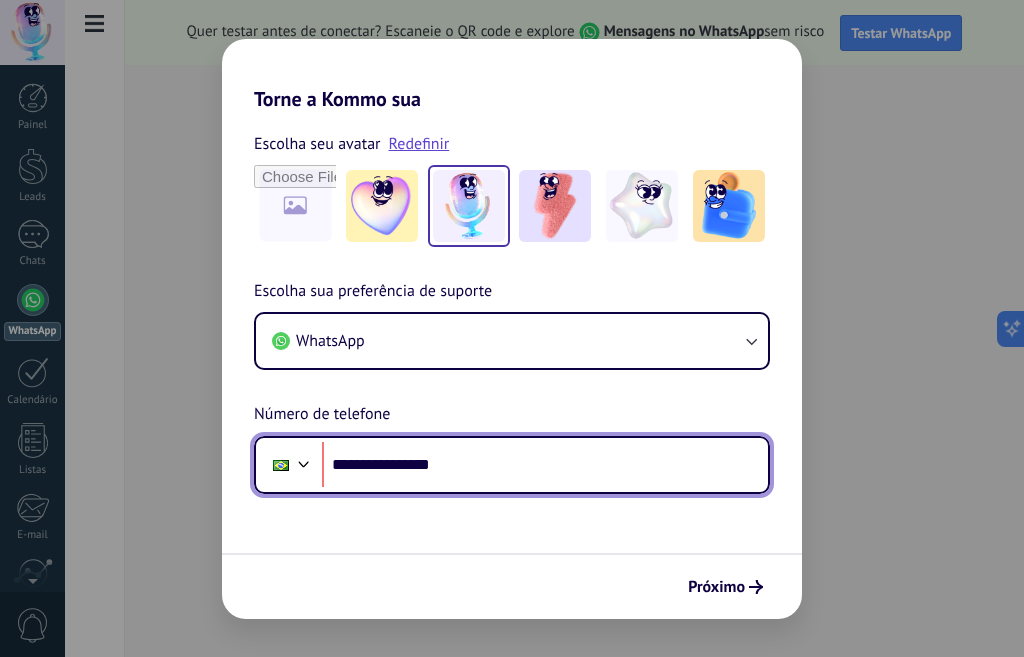 type on "**********" 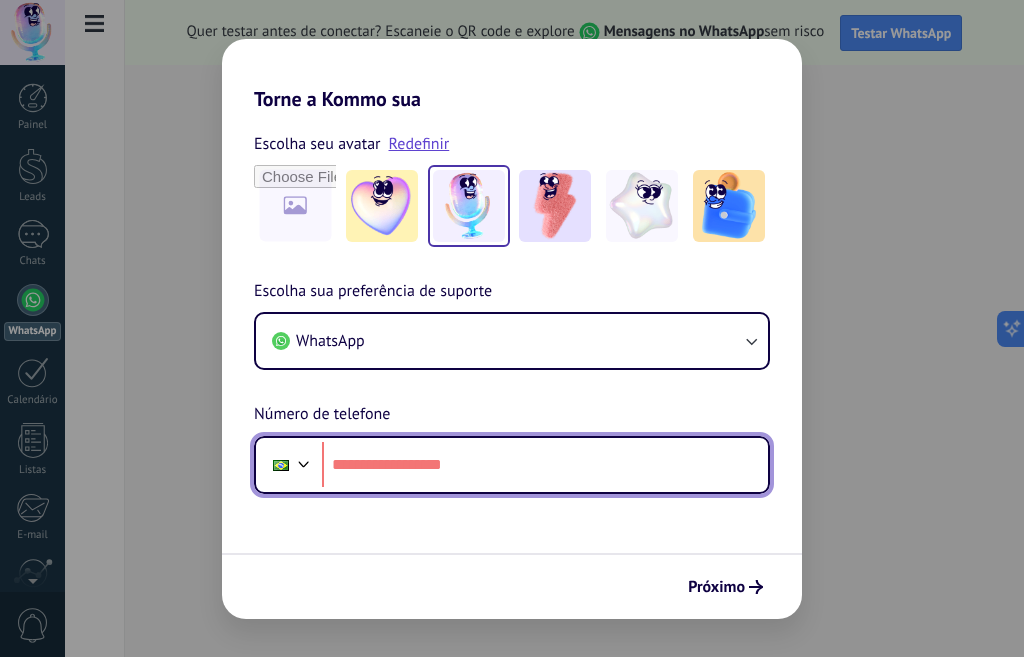 paste on "**********" 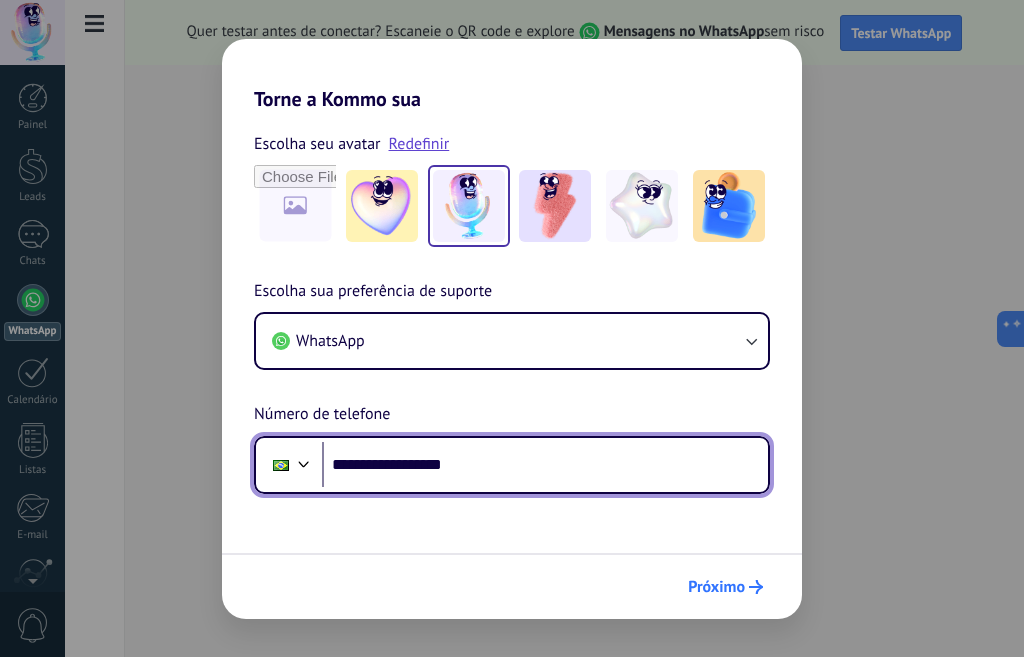 type on "**********" 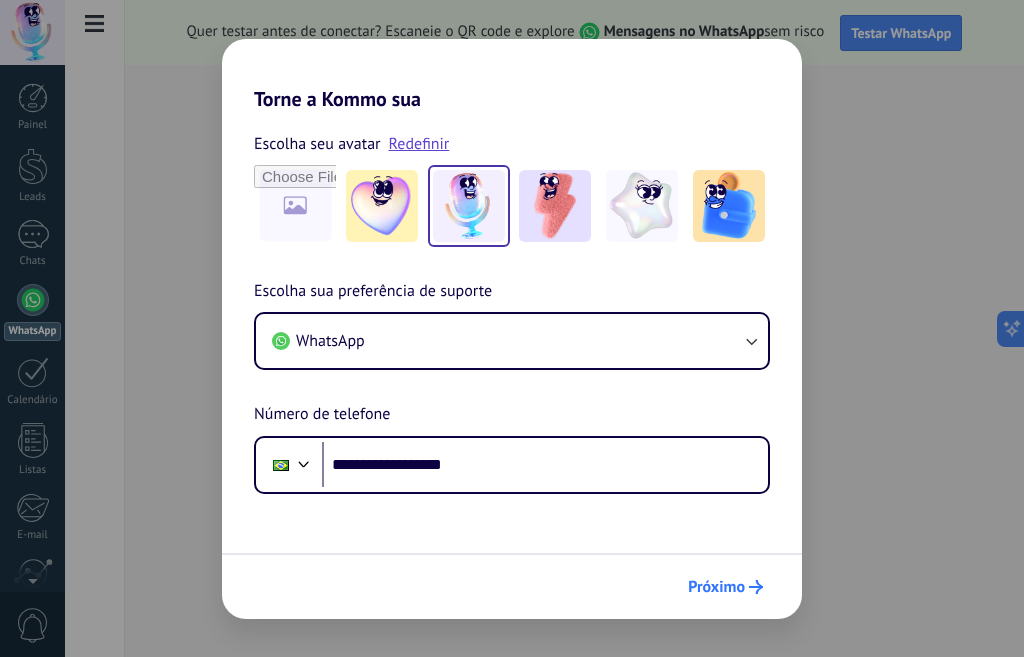 click on "Próximo" at bounding box center (716, 587) 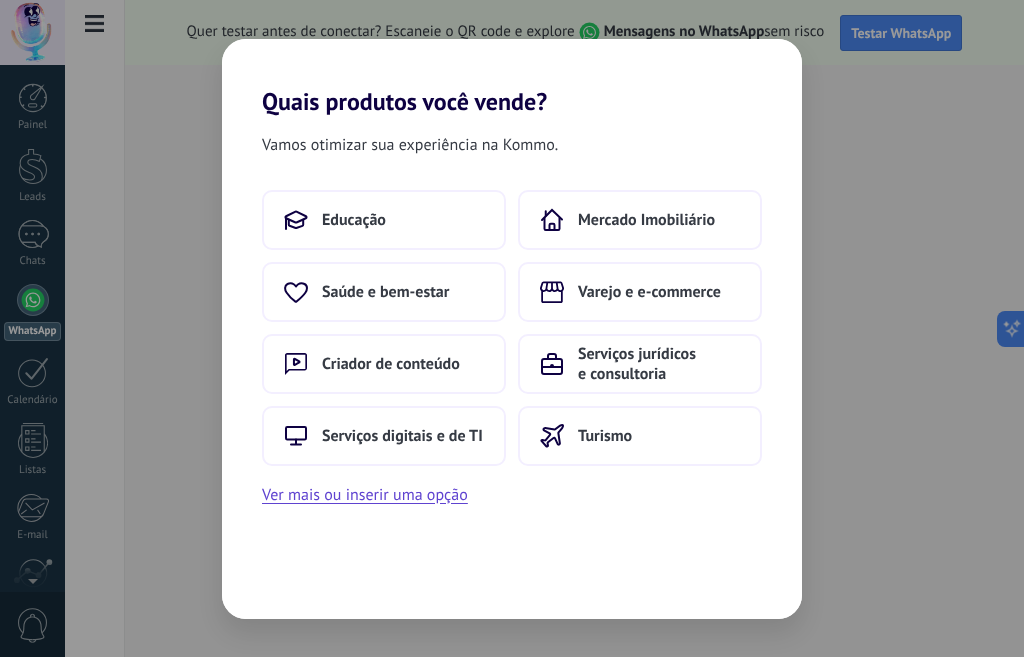 click on "Vamos otimizar sua experiência na Kommo. Educação Mercado Imobiliário Saúde e bem-estar Varejo e e-commerce Criador de conteúdo Serviços jurídicos e consultoria Serviços digitais e de TI Turismo Ver mais ou inserir uma opção" at bounding box center (512, 367) 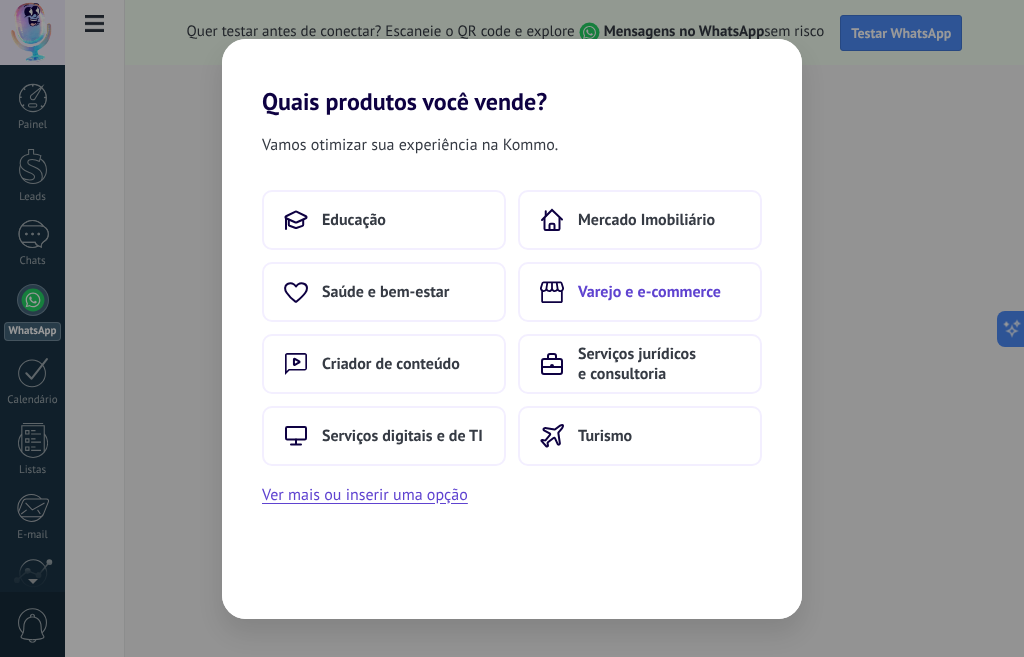 click on "Varejo e e-commerce" at bounding box center (640, 292) 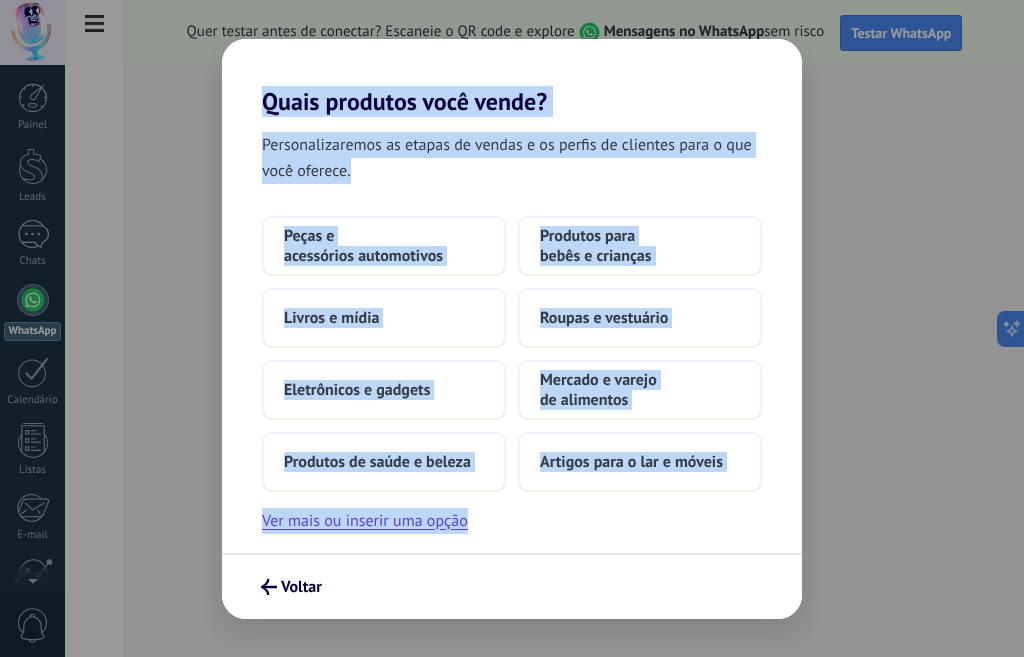 click on "Personalizaremos as etapas de vendas e os perfis de clientes para o que você oferece. Peças e acessórios automotivos Produtos para bebês e crianças Livros e mídia Roupas e vestuário Eletrônicos e gadgets Mercado e varejo de alimentos Produtos de saúde e beleza Artigos para o lar e móveis Ver mais ou inserir uma opção" at bounding box center [512, 334] 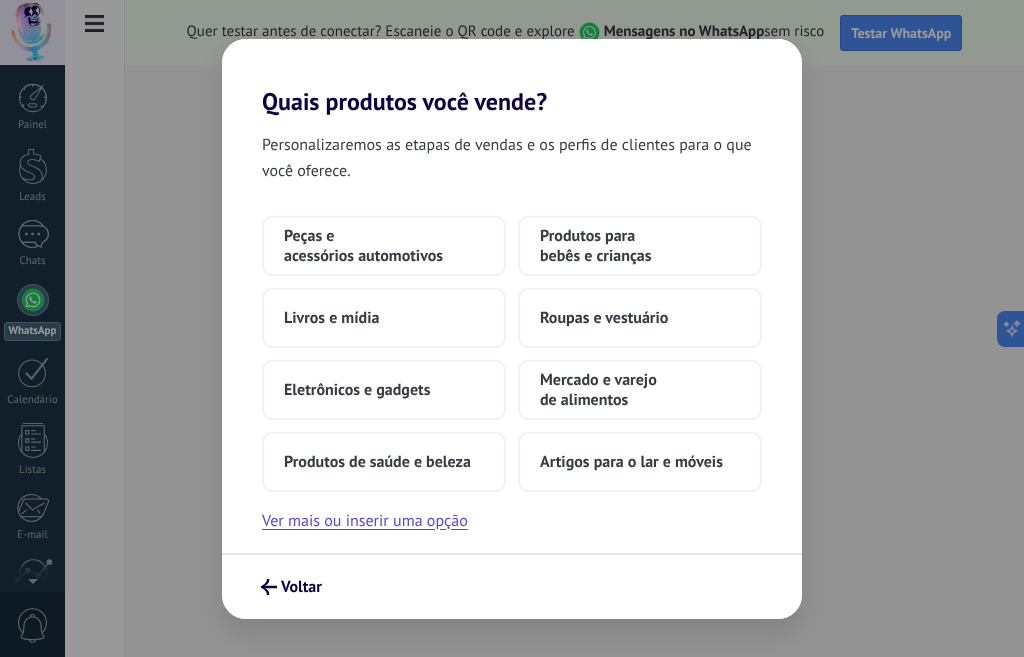 click on "Voltar" at bounding box center [512, 586] 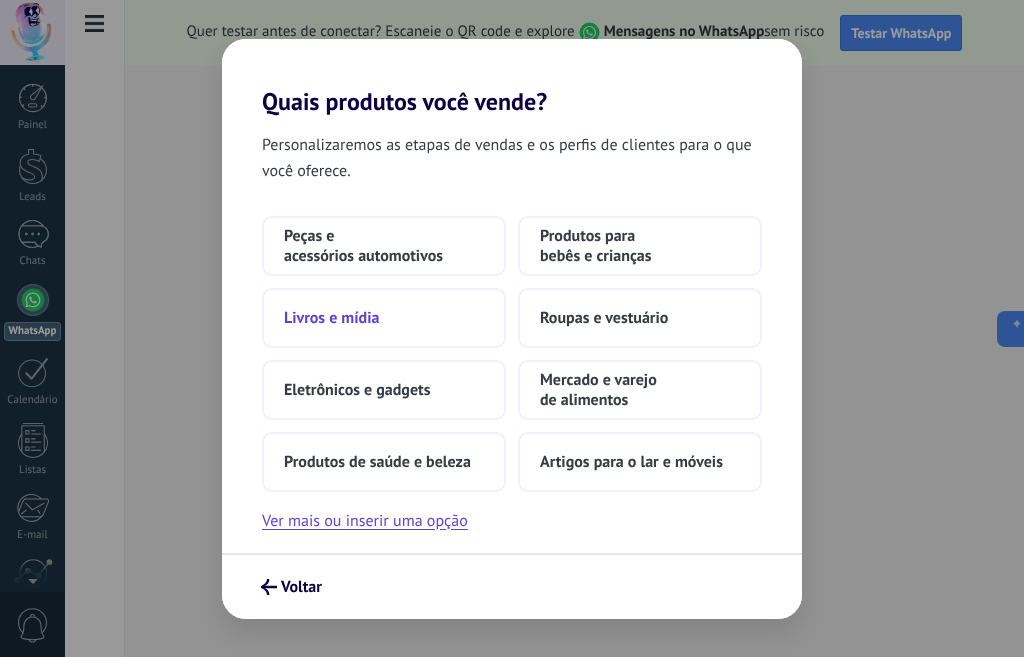 click on "Livros e mídia" at bounding box center [384, 318] 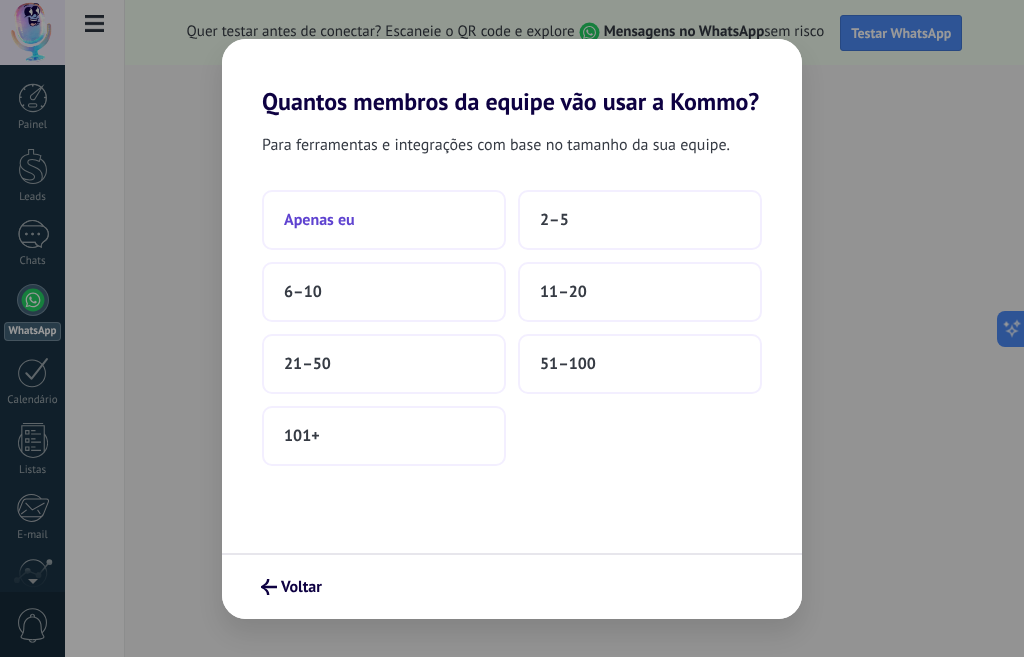 click on "Apenas eu" at bounding box center [384, 220] 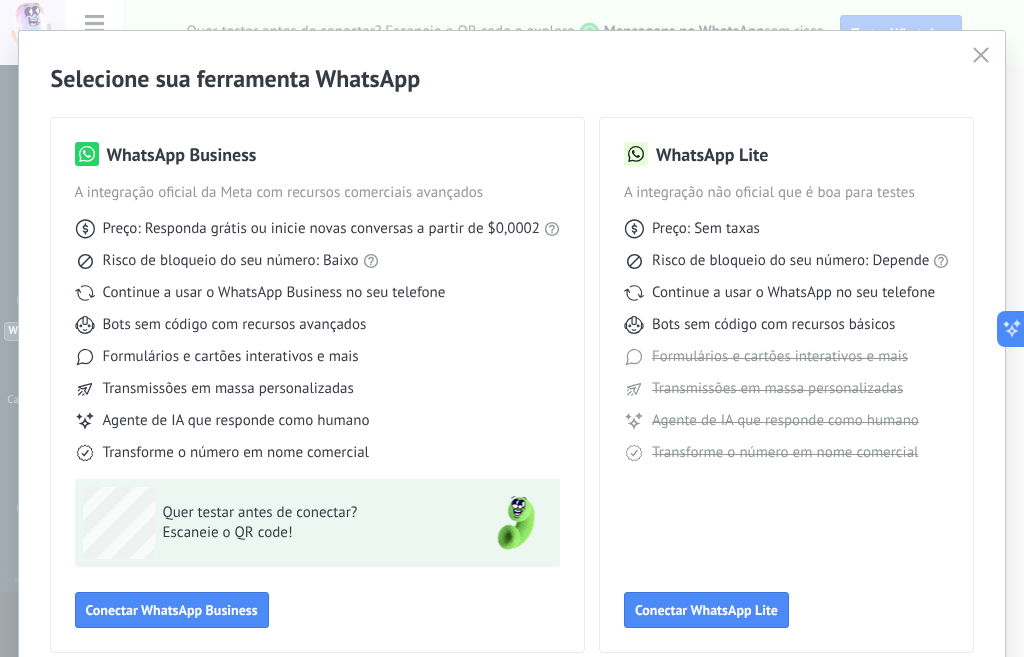 scroll, scrollTop: 58, scrollLeft: 0, axis: vertical 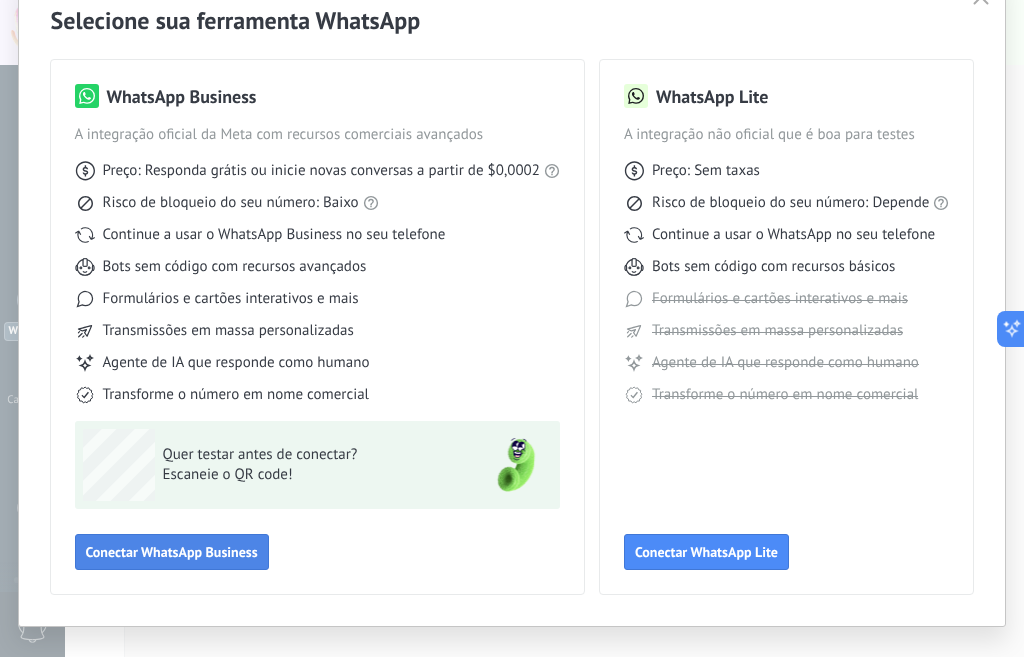 click on "Conectar WhatsApp Business" at bounding box center [172, 552] 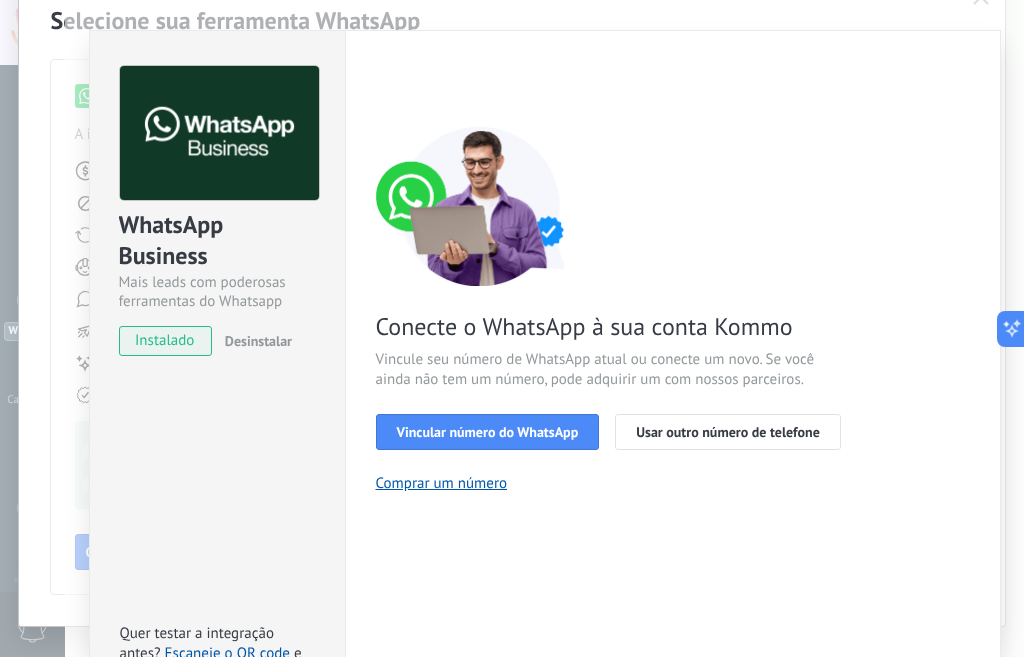 scroll, scrollTop: 100, scrollLeft: 0, axis: vertical 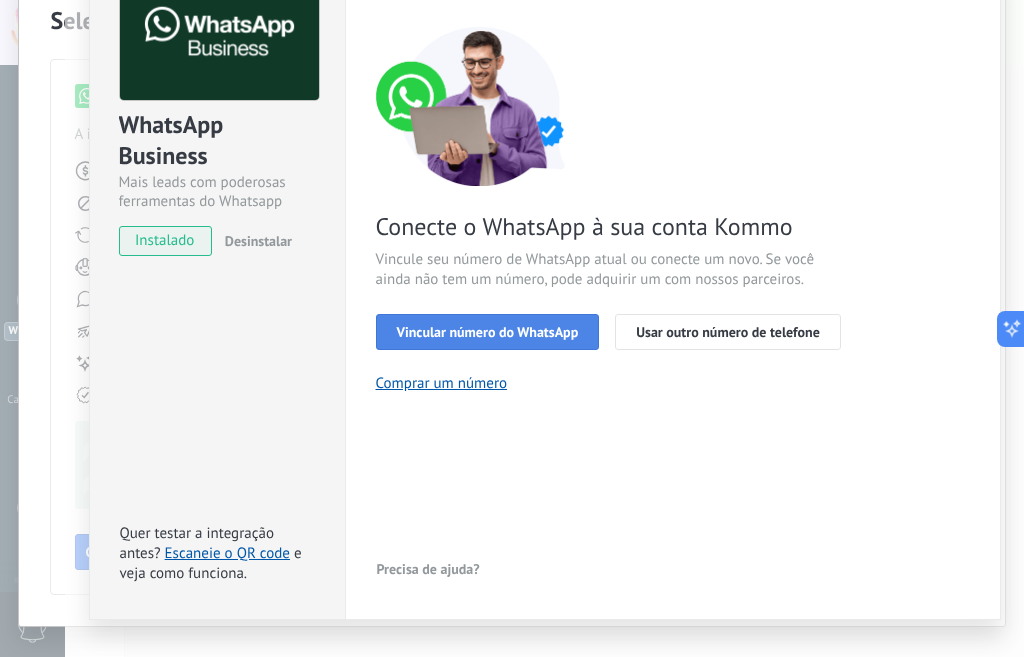 click on "Vincular número do WhatsApp" at bounding box center [488, 332] 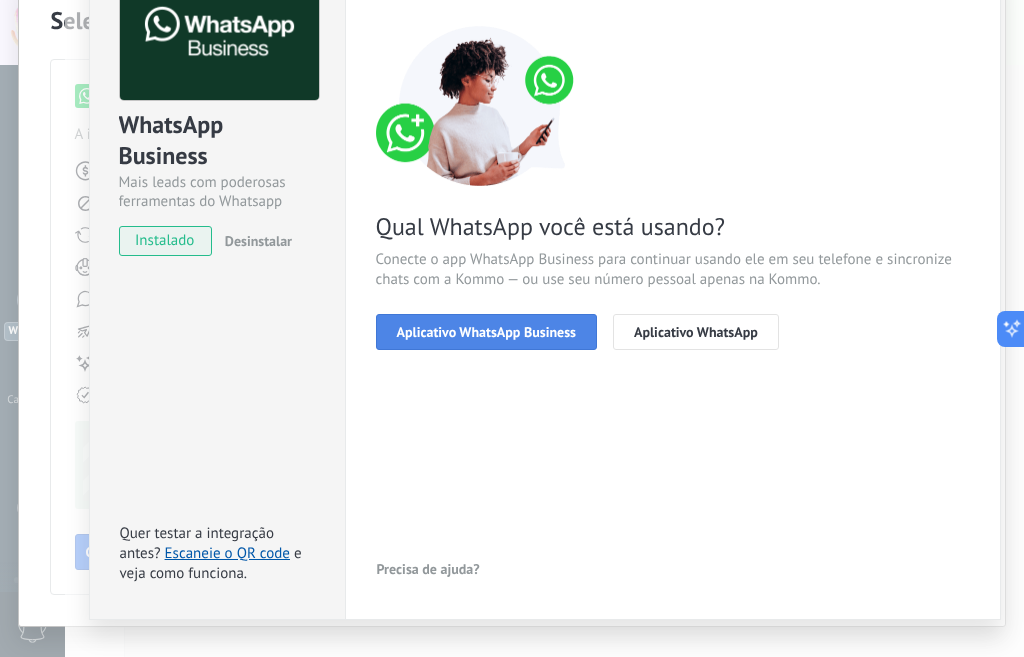 click on "Aplicativo WhatsApp Business" at bounding box center [486, 332] 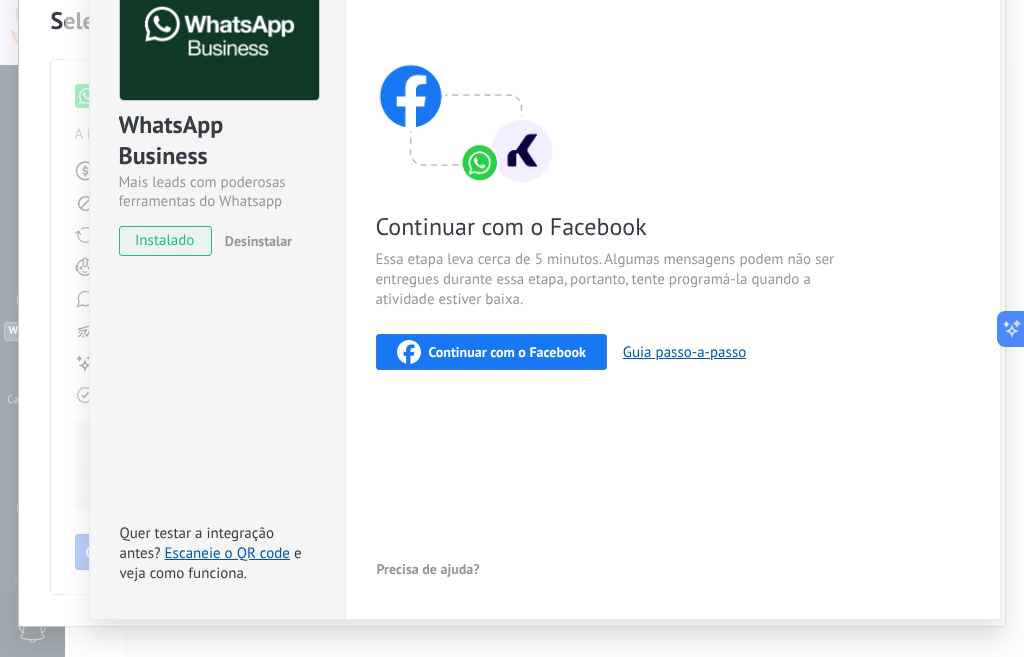 scroll, scrollTop: 138, scrollLeft: 0, axis: vertical 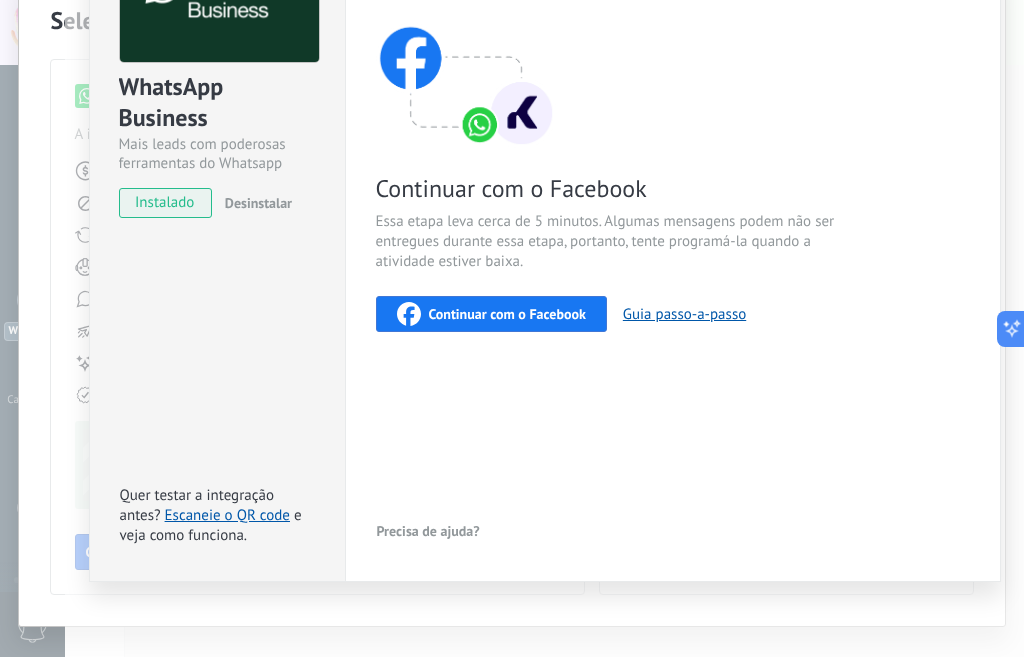 click on "Continuar com o Facebook" at bounding box center (507, 314) 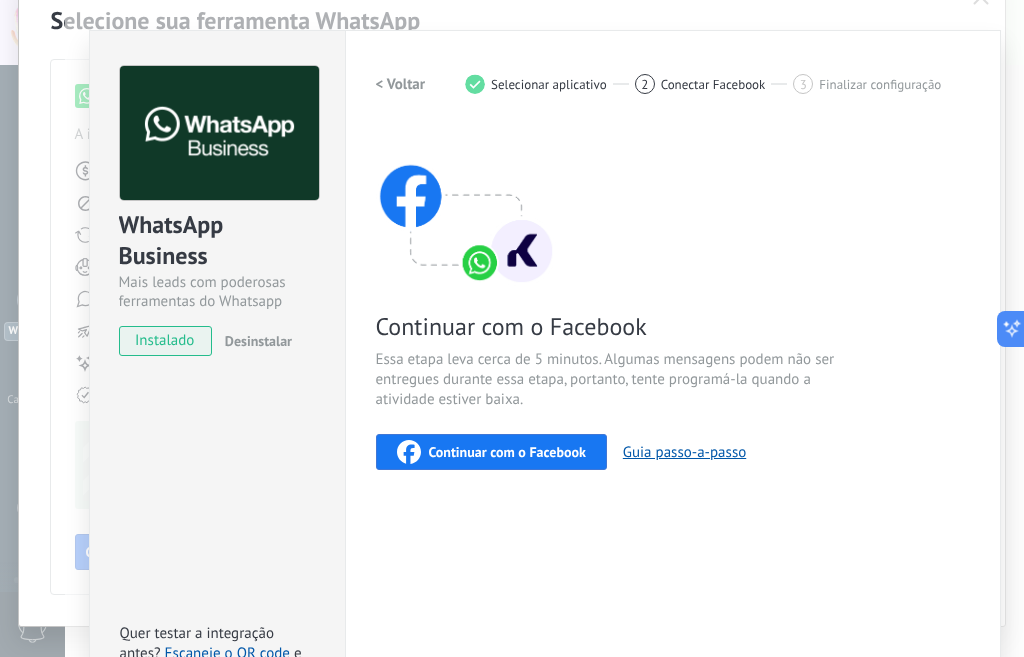 scroll, scrollTop: 138, scrollLeft: 0, axis: vertical 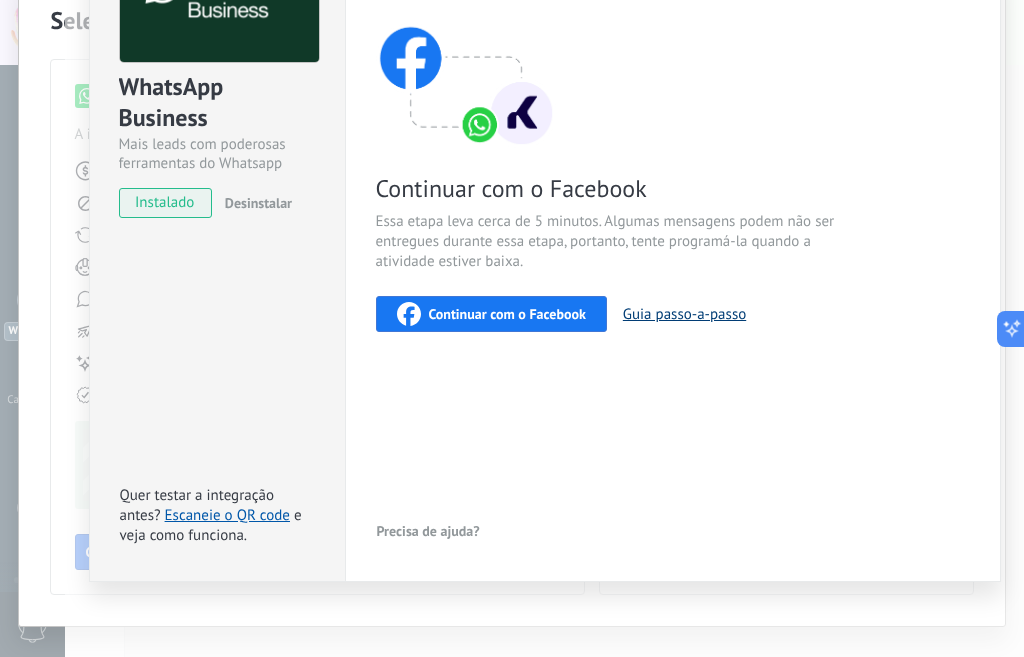 click on "Guia passo-a-passo" at bounding box center (684, 314) 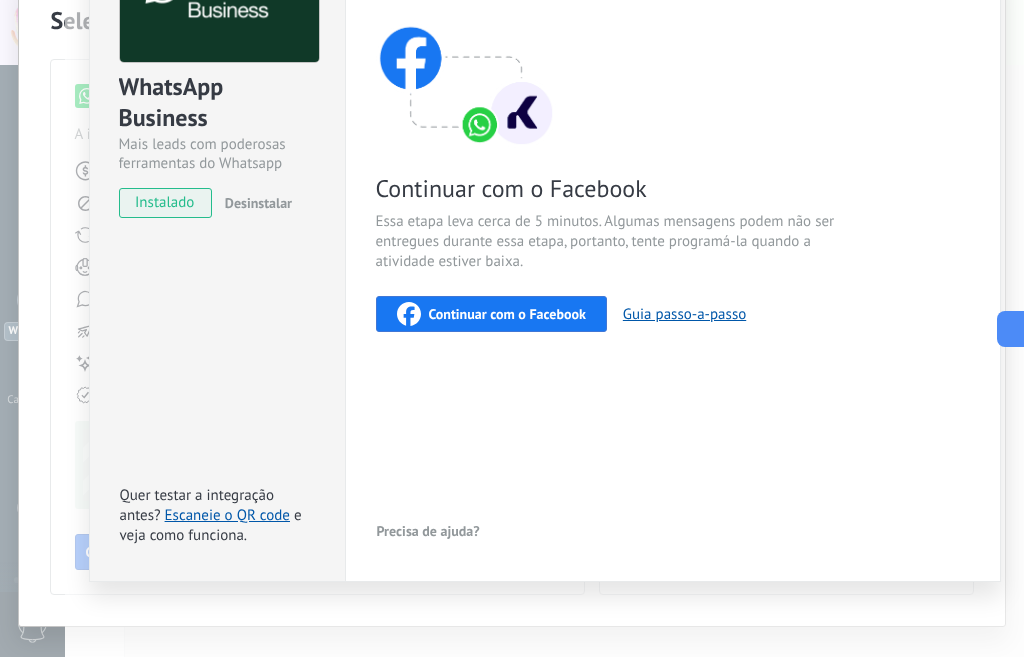 scroll, scrollTop: 38, scrollLeft: 0, axis: vertical 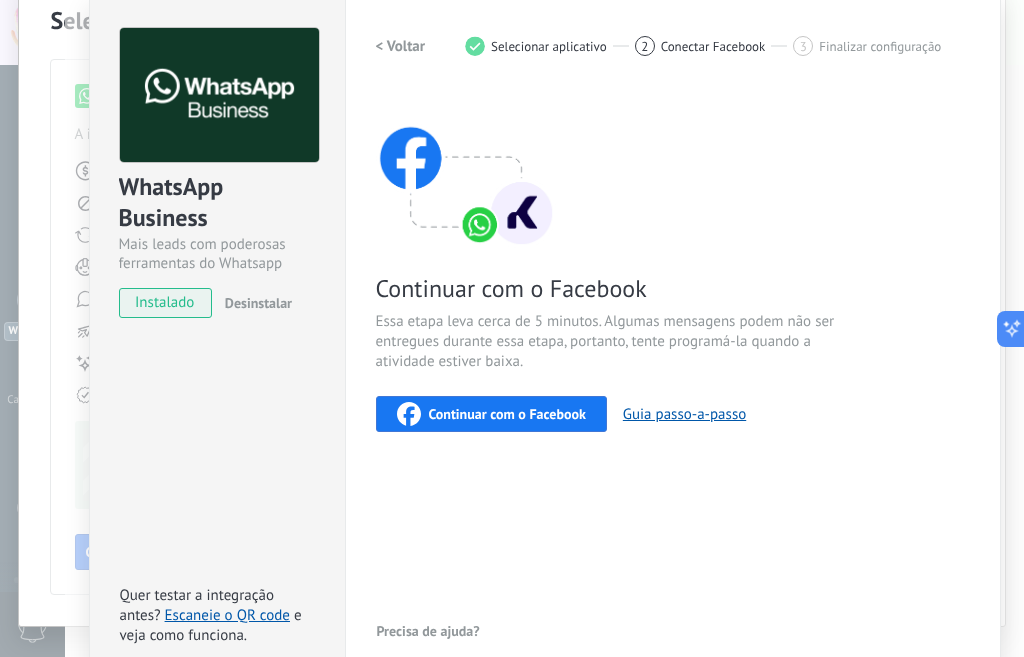 click on "WhatsApp Business Mais leads com poderosas ferramentas do Whatsapp instalado Desinstalar Quer testar a integração antes?   Escaneie o QR code   e veja como funciona. Configurações Autorização This tab logs the users who have granted integration access to this account. If you want to to remove a user's ability to send requests to the account on behalf of this integration, you can revoke access. If access is revoked from all users, the integration will stop working. This app is installed, but no one has given it access yet. WhatsApp Cloud API Mais _:  Salvar < Voltar 1 Selecionar aplicativo 2 Conectar Facebook 3 Finalizar configuração Continuar com o Facebook Essa etapa leva cerca de 5 minutos. Algumas mensagens podem não ser entregues durante essa etapa, portanto, tente programá-la quando a atividade estiver baixa. Continuar com o Facebook Guia passo-a-passo Precisa de ajuda?" at bounding box center [544, 328] 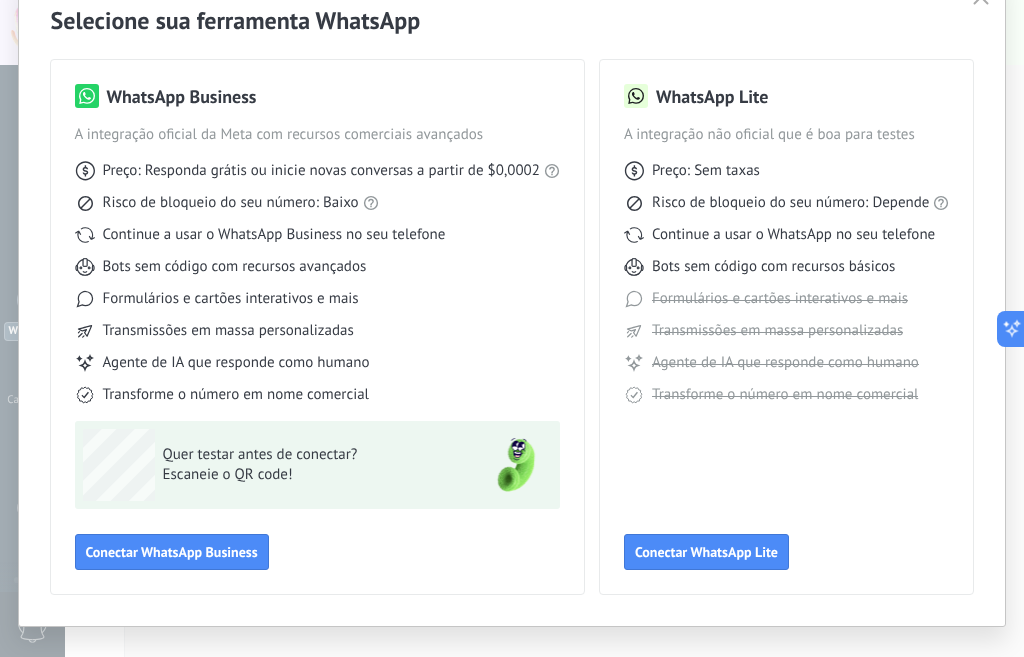 scroll, scrollTop: 0, scrollLeft: 0, axis: both 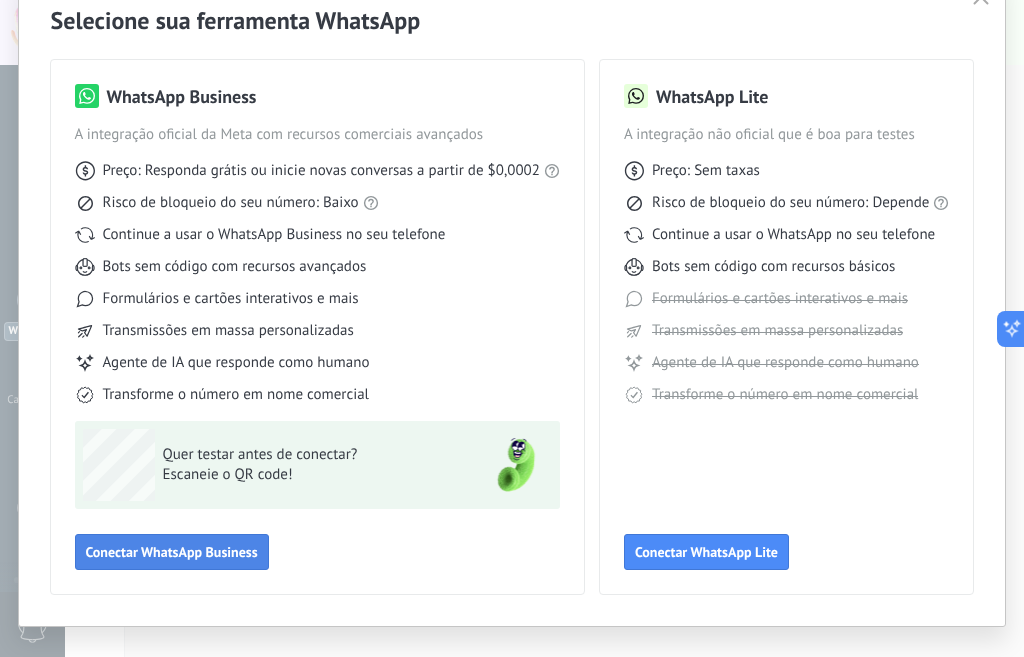 click on "Conectar WhatsApp Business" at bounding box center (172, 552) 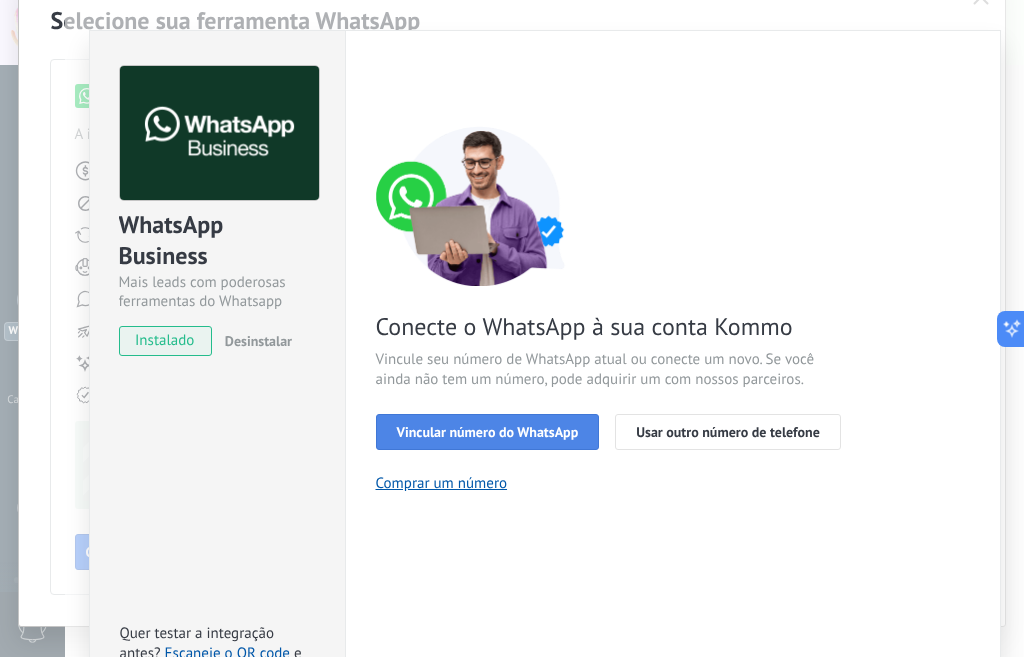 click on "Vincular número do WhatsApp" at bounding box center (488, 432) 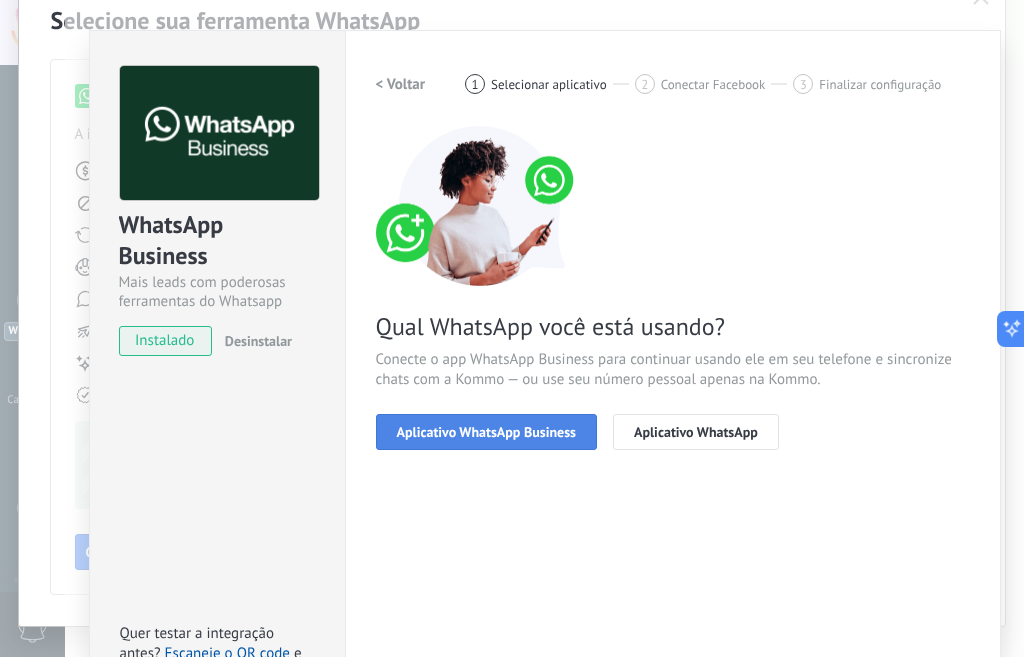 click on "Aplicativo WhatsApp Business" at bounding box center (486, 432) 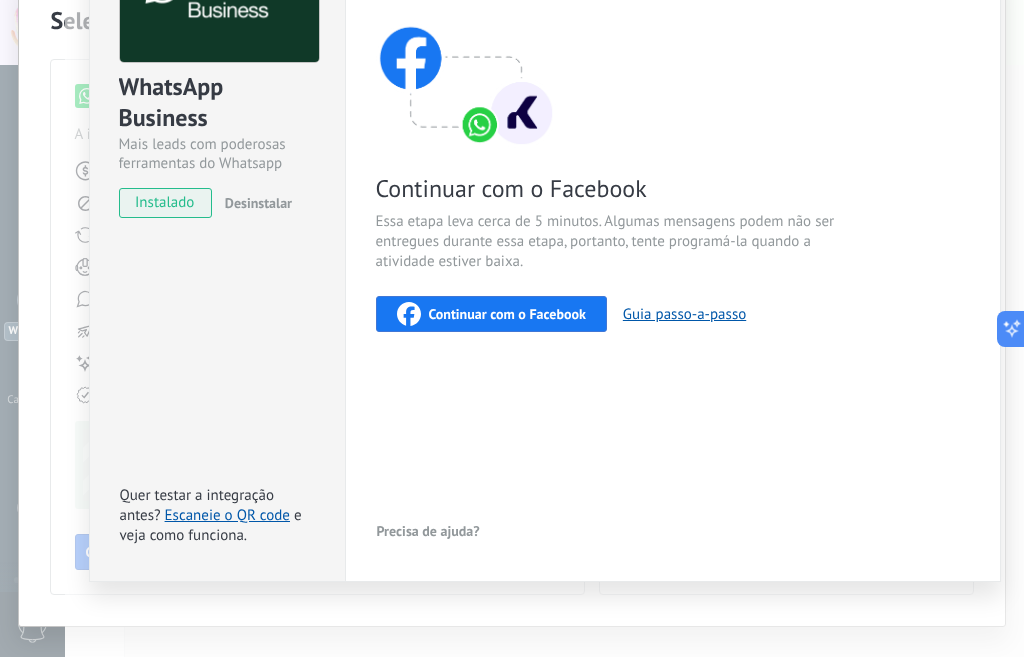 scroll, scrollTop: 0, scrollLeft: 0, axis: both 